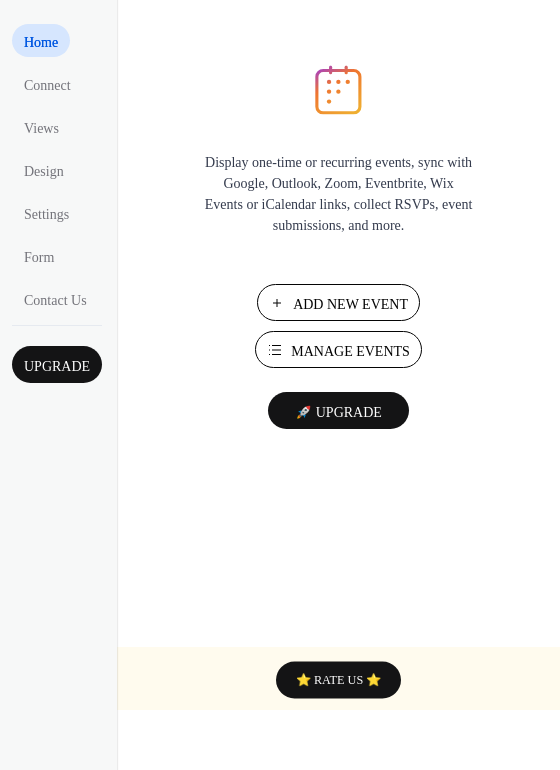 scroll, scrollTop: 0, scrollLeft: 0, axis: both 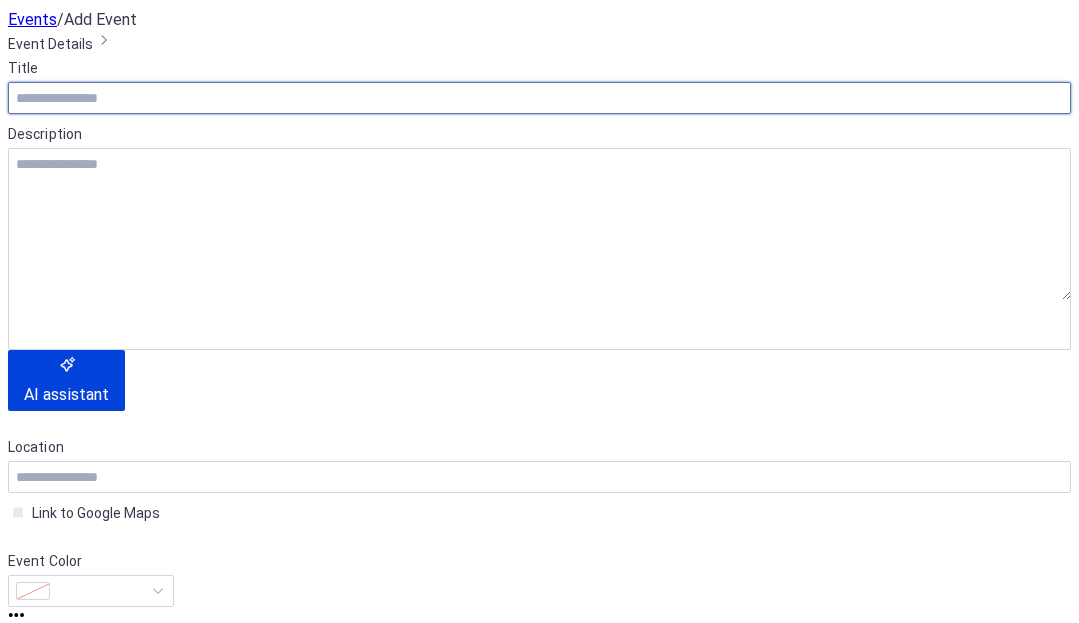 click at bounding box center [539, 98] 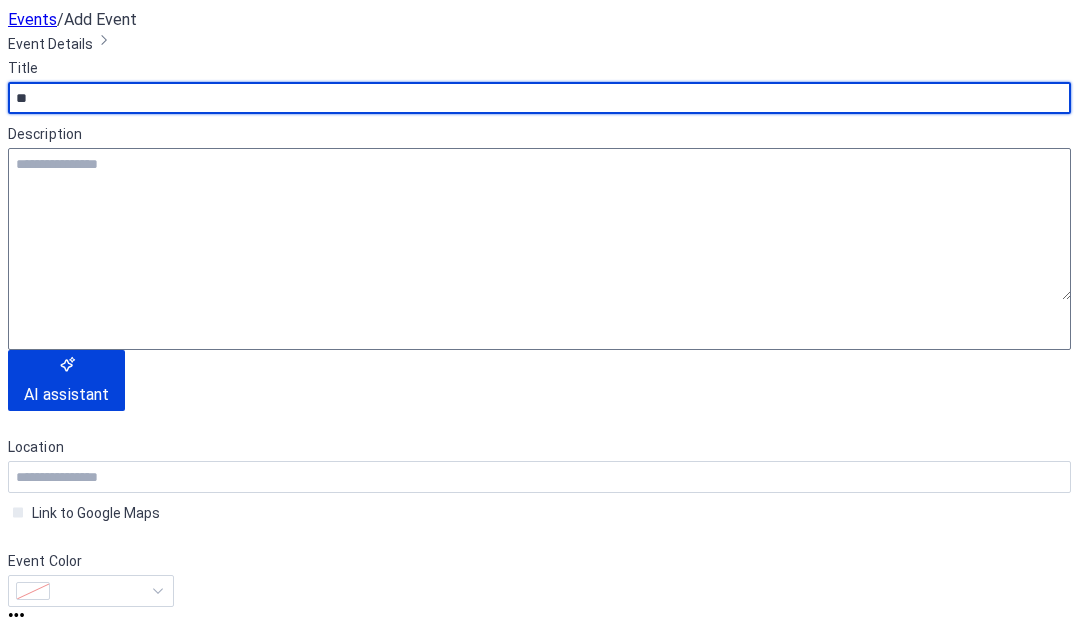 type on "*" 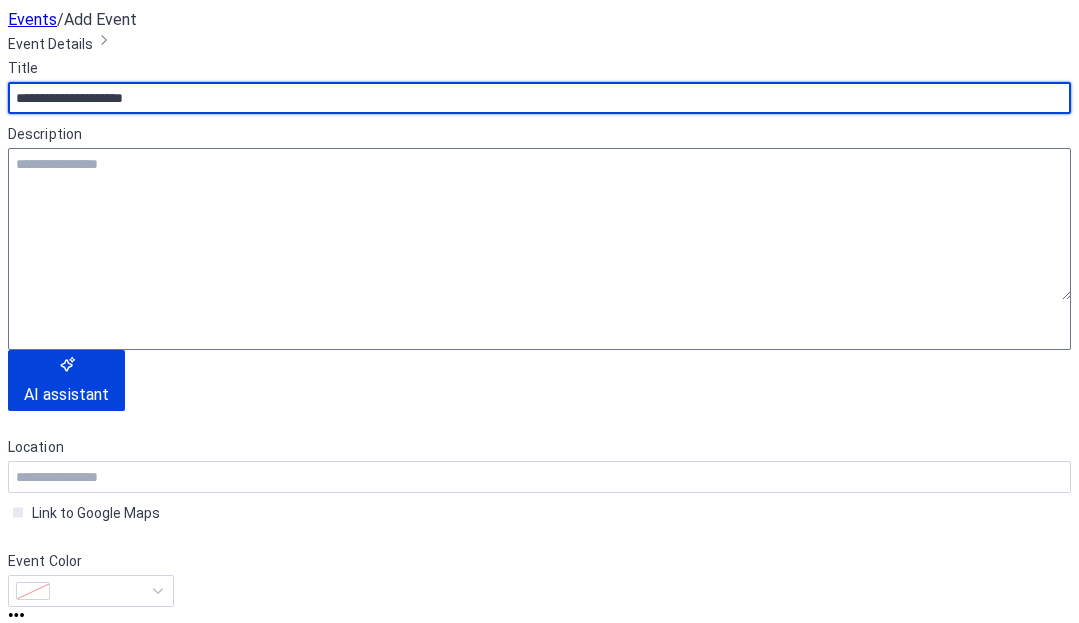 type on "**********" 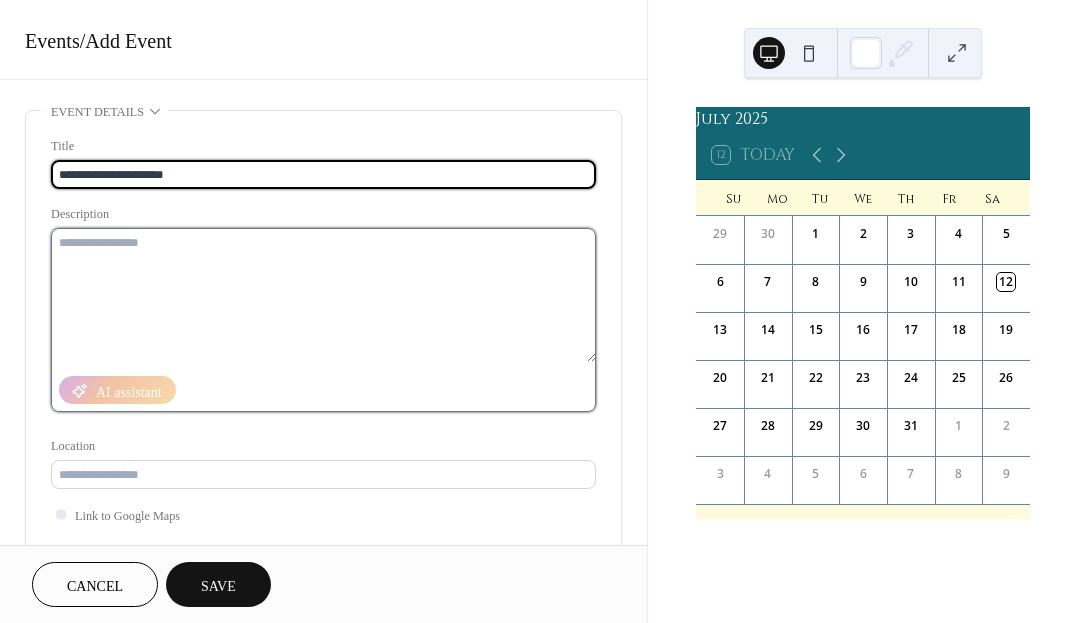 click at bounding box center [323, 295] 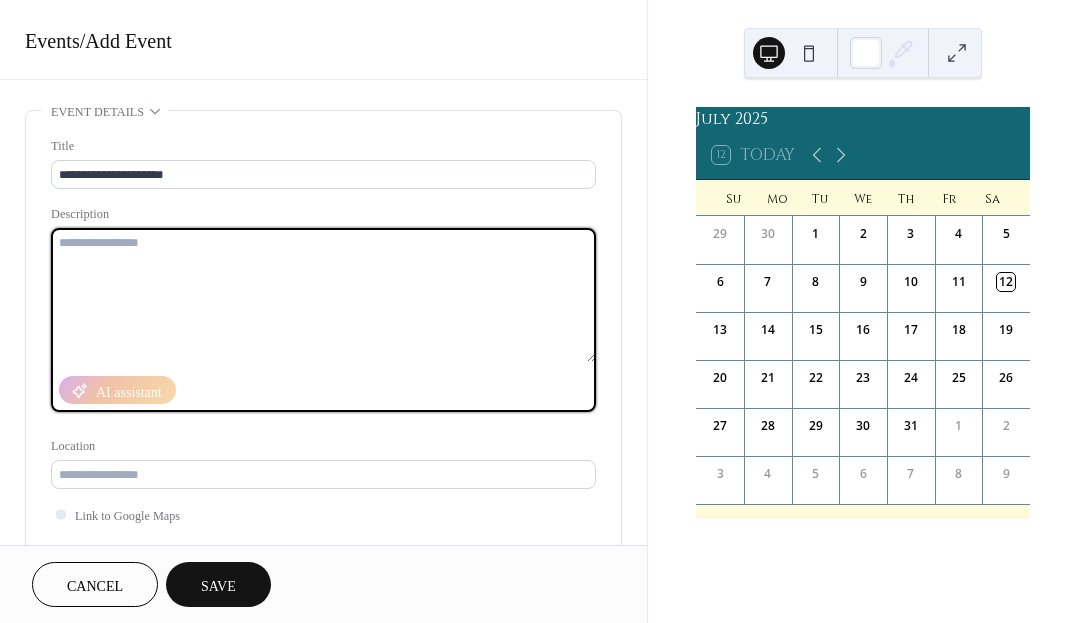 paste on "**********" 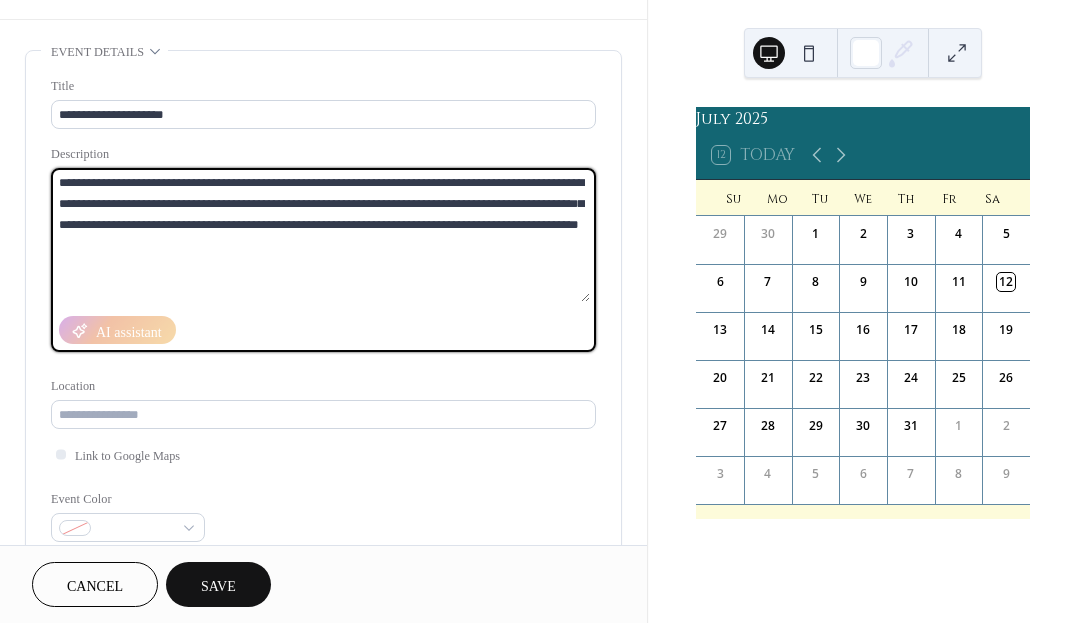scroll, scrollTop: 136, scrollLeft: 0, axis: vertical 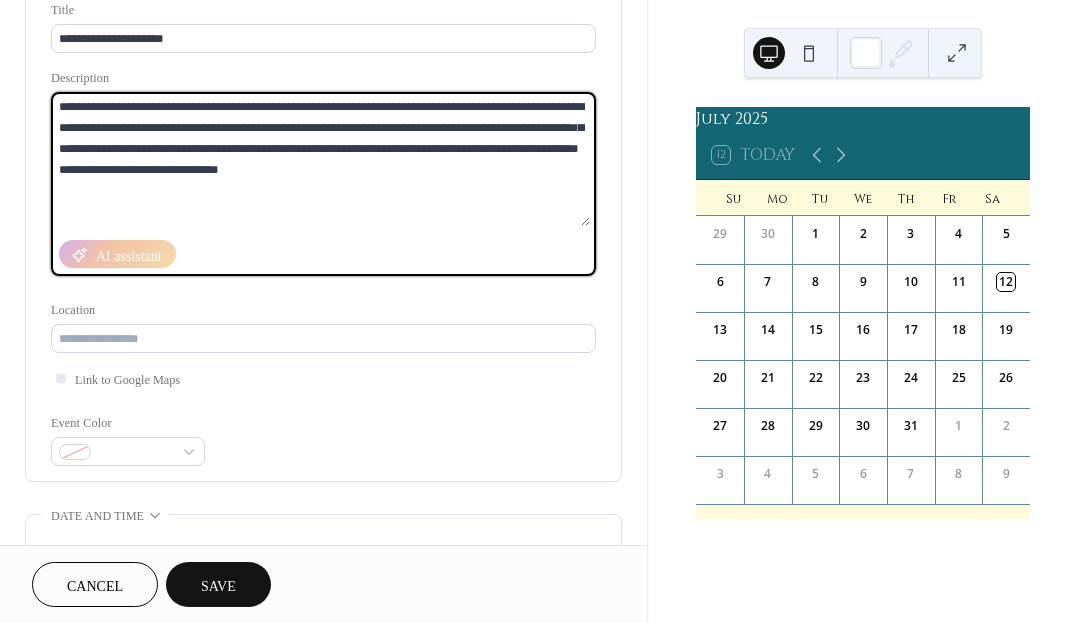 click on "**********" at bounding box center (320, 159) 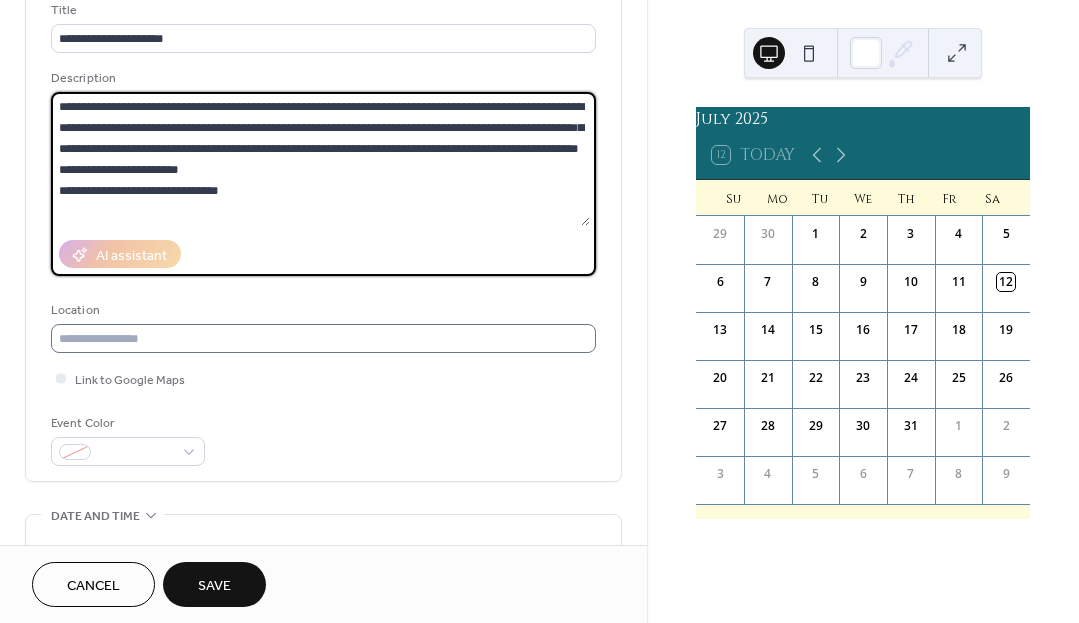 type on "**********" 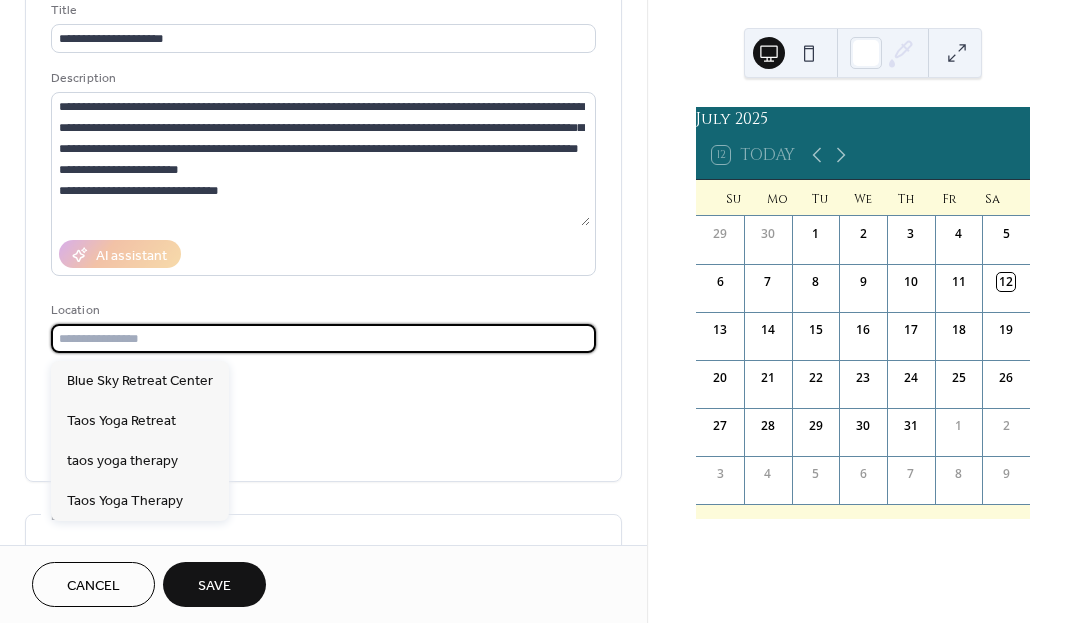 click at bounding box center [323, 338] 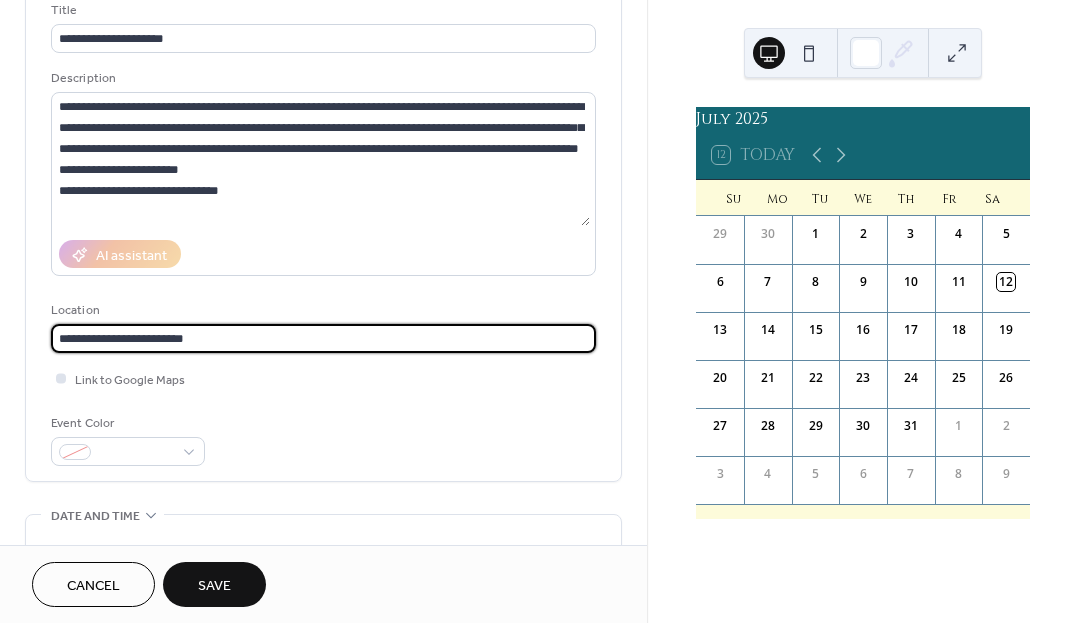 type on "**********" 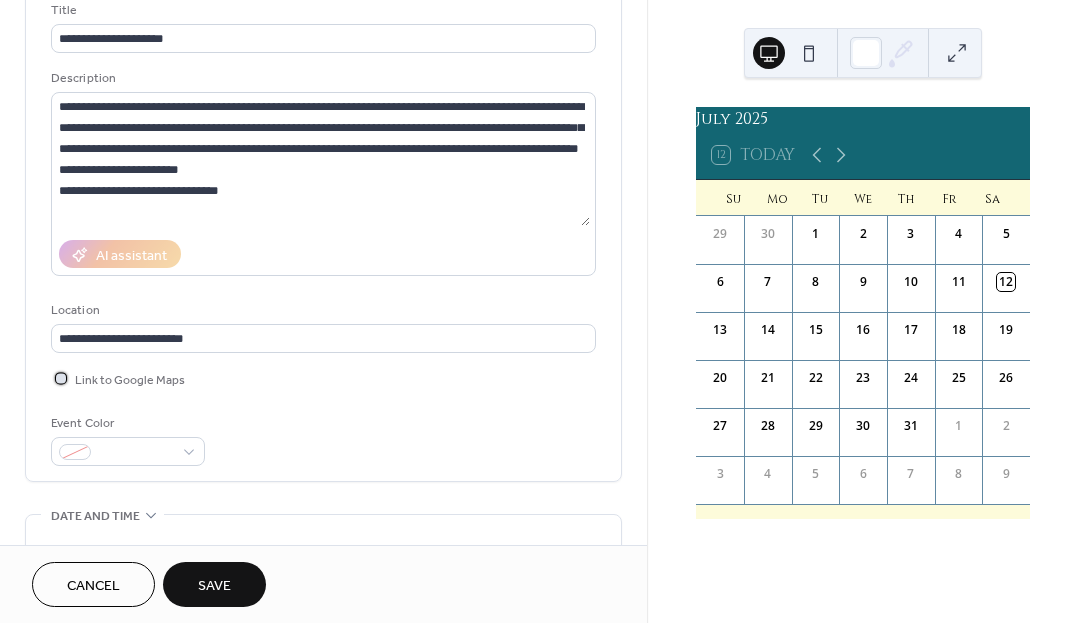 click on "Link to Google Maps" at bounding box center [130, 380] 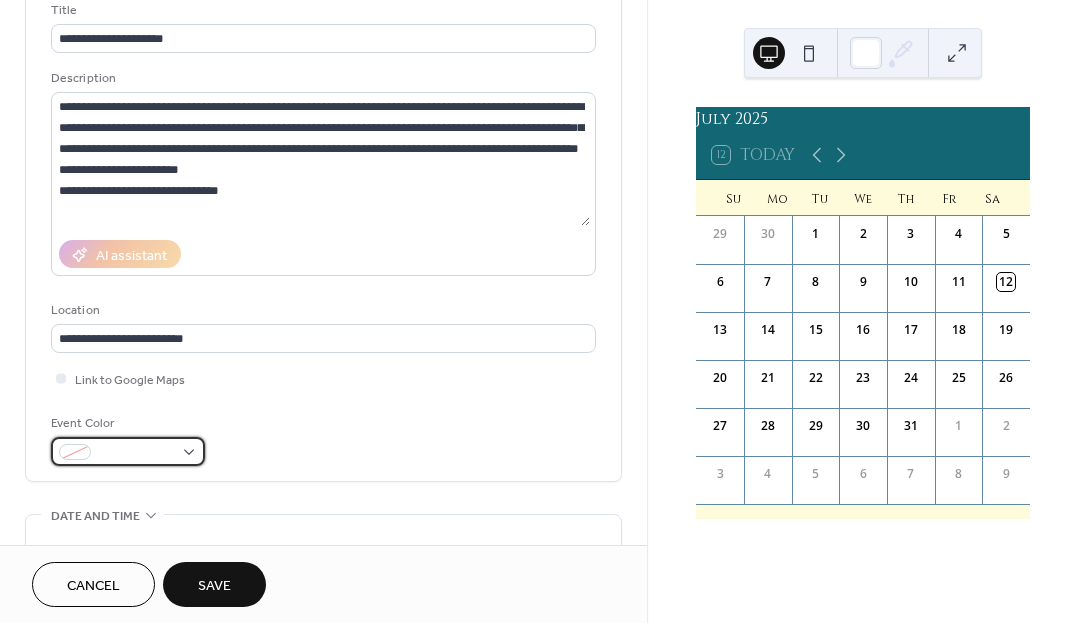 click at bounding box center (128, 451) 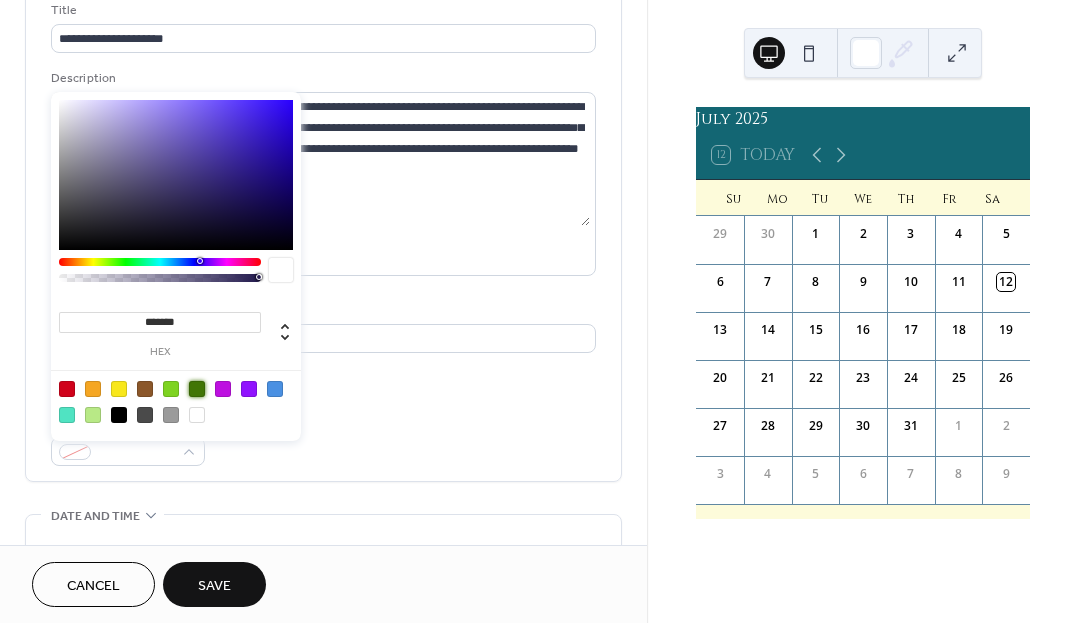 click at bounding box center [197, 389] 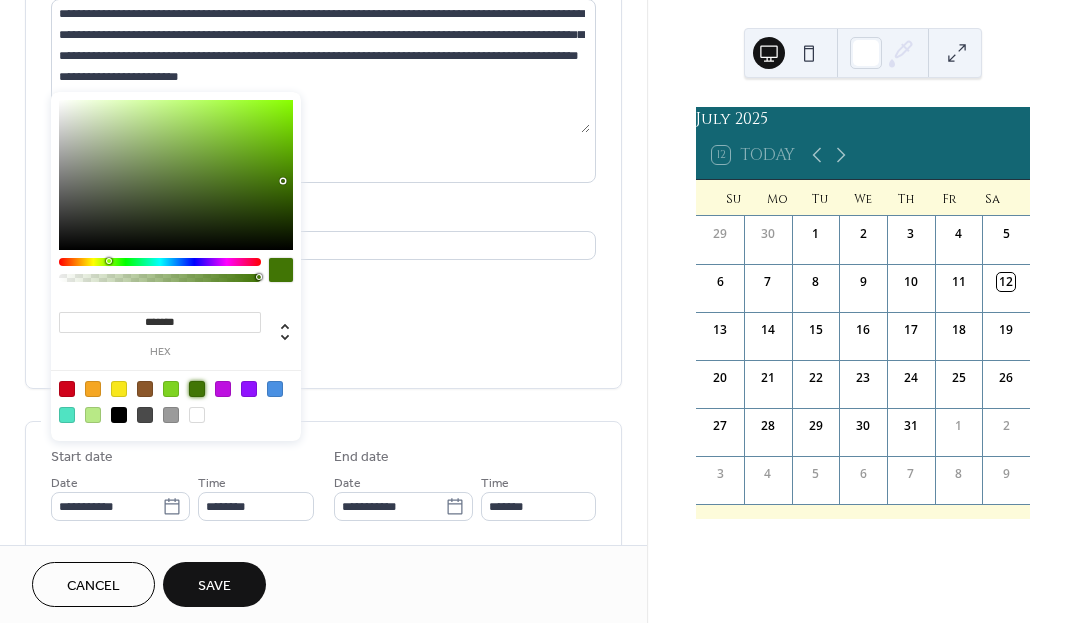scroll, scrollTop: 244, scrollLeft: 0, axis: vertical 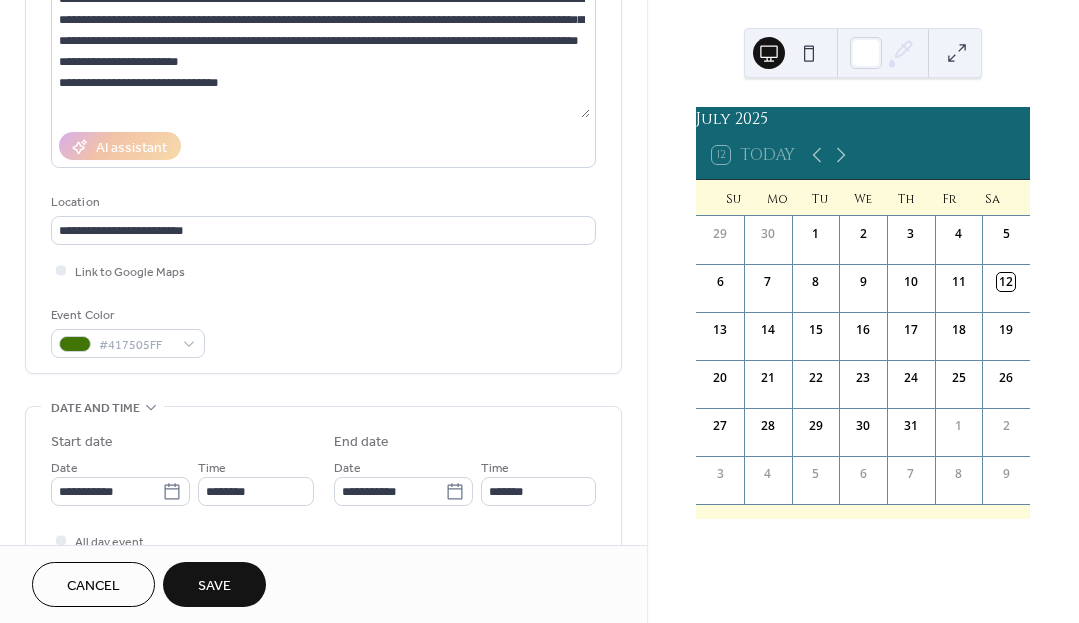 click on "Event Color #417505FF" at bounding box center [323, 331] 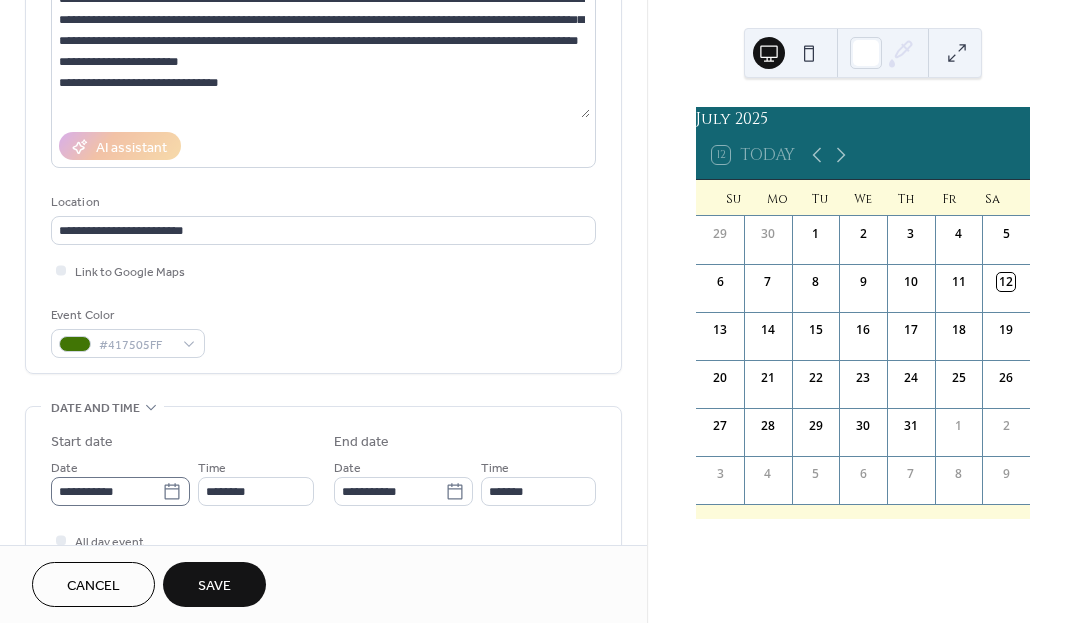click 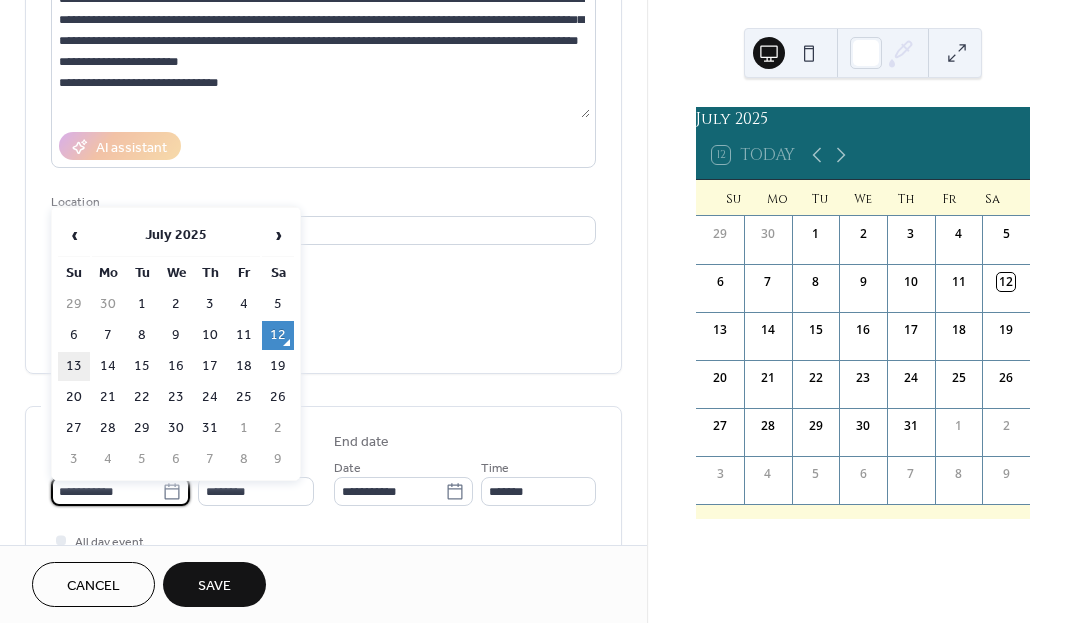 click on "13" at bounding box center [74, 366] 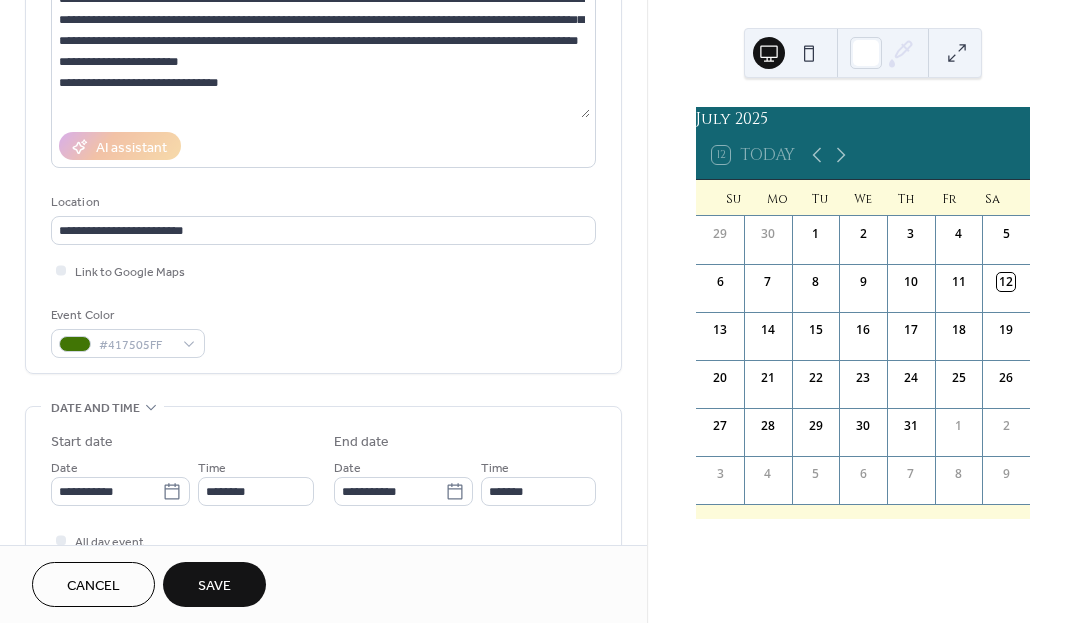 type on "**********" 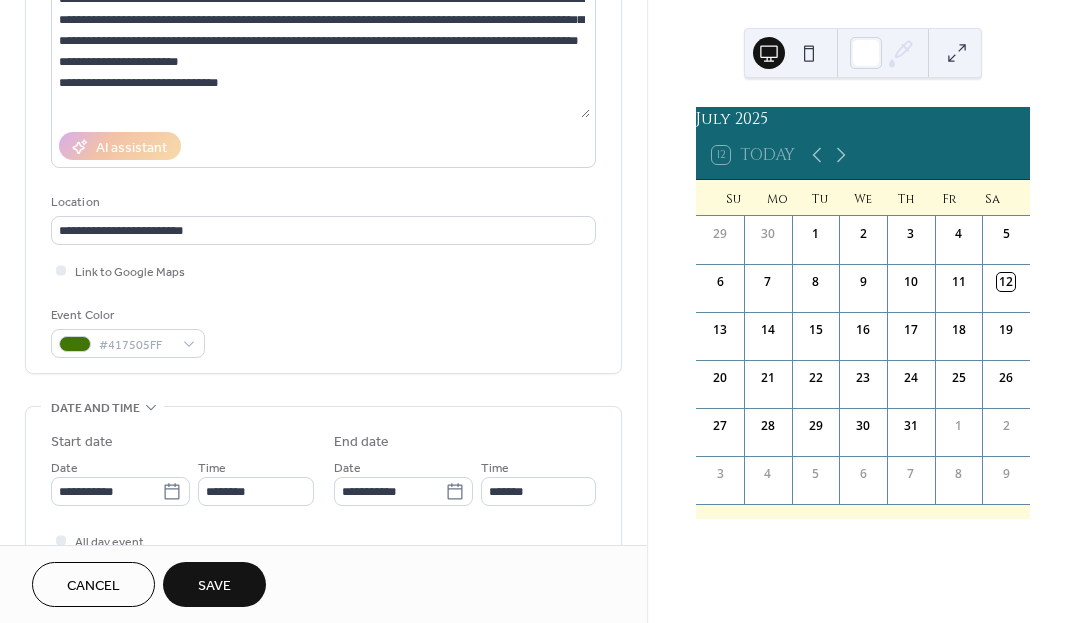type on "**********" 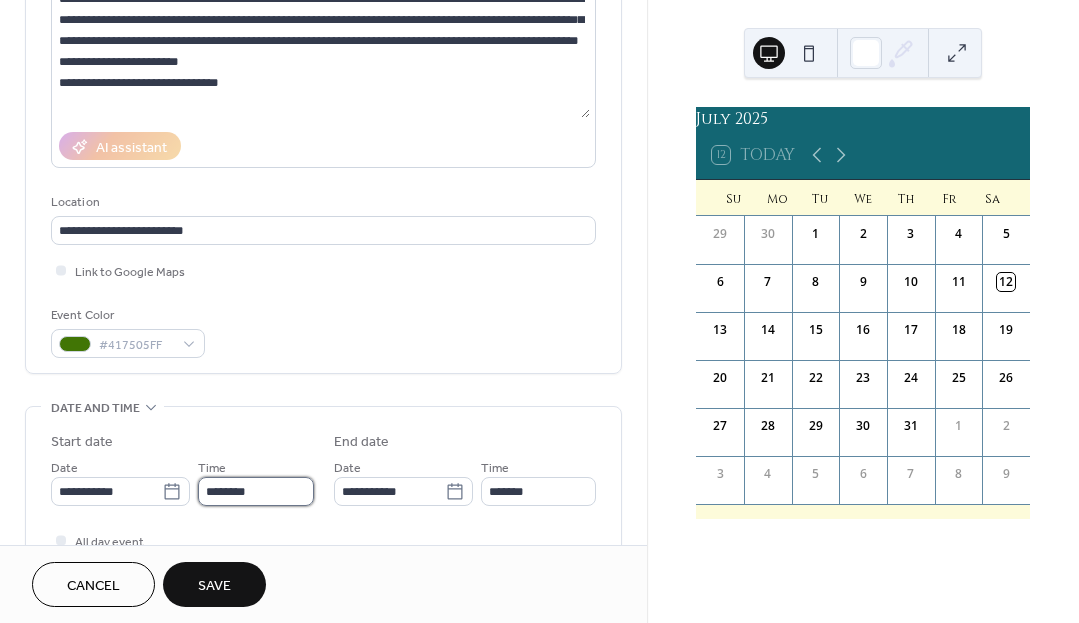 click on "********" at bounding box center (256, 491) 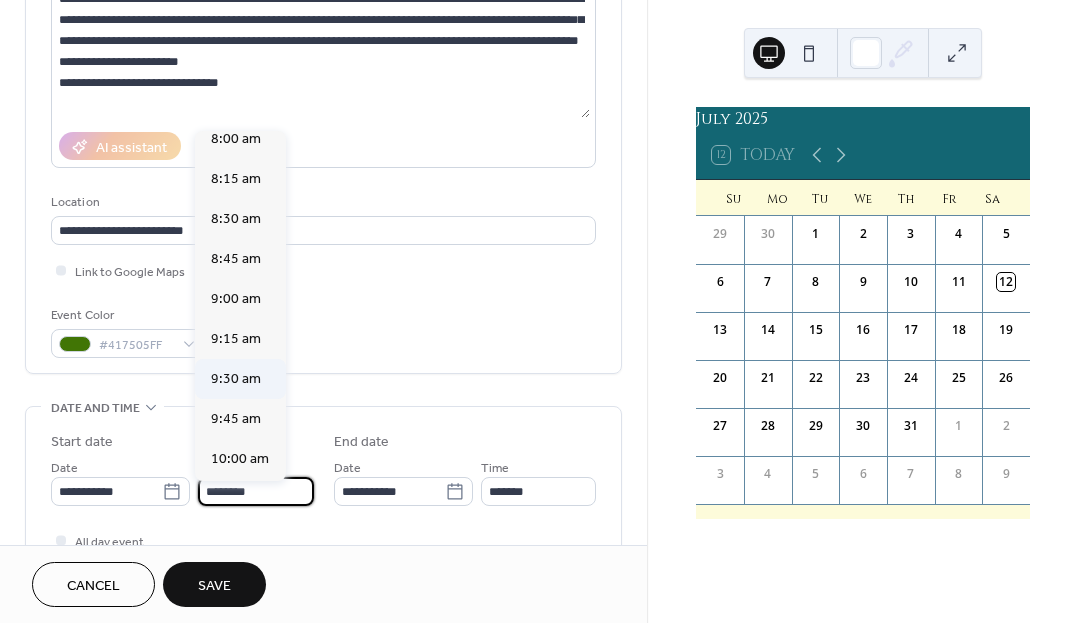 scroll, scrollTop: 1325, scrollLeft: 0, axis: vertical 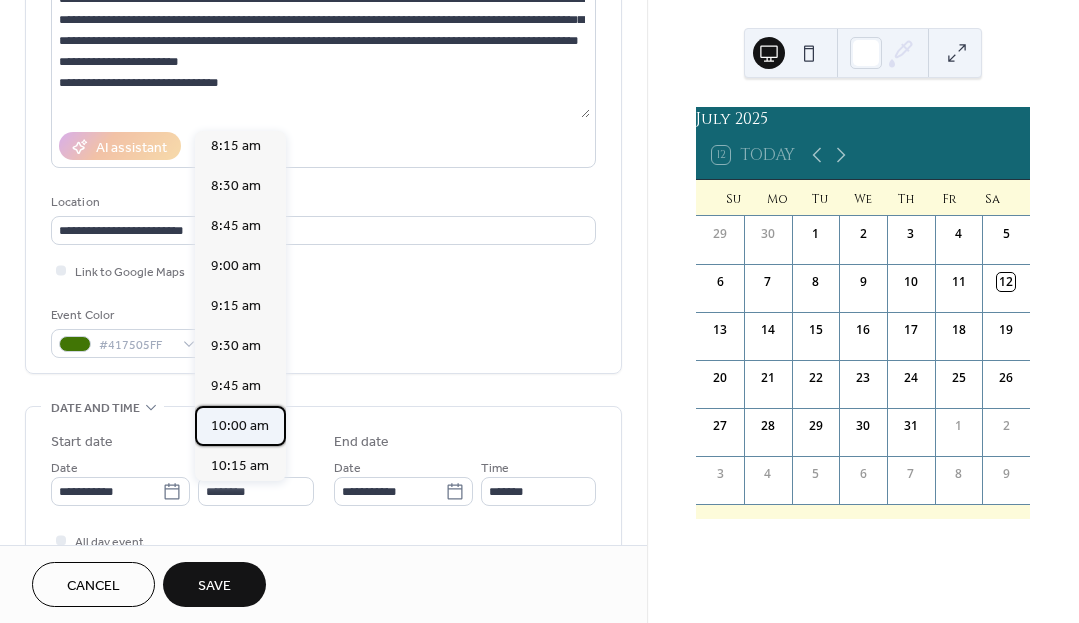 click on "10:00 am" at bounding box center (240, 426) 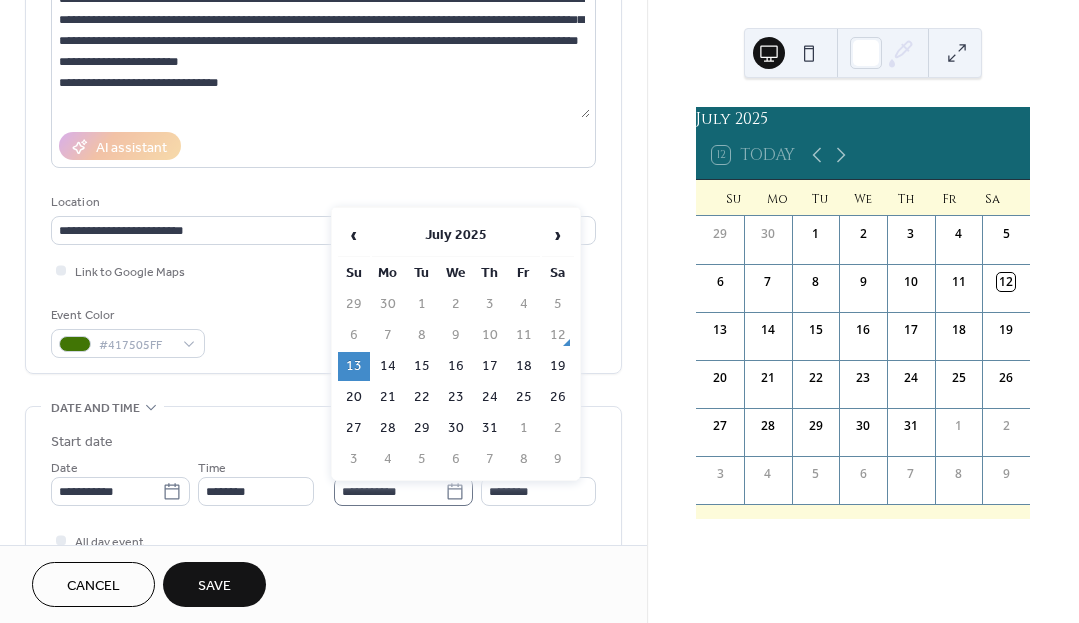 click 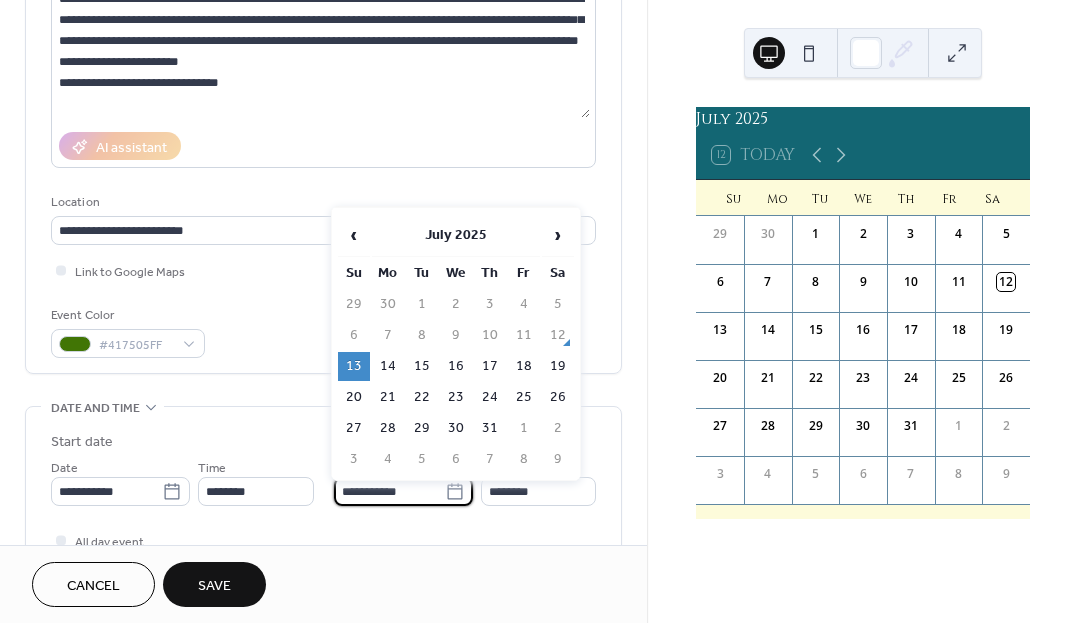click on "**********" at bounding box center [323, 465] 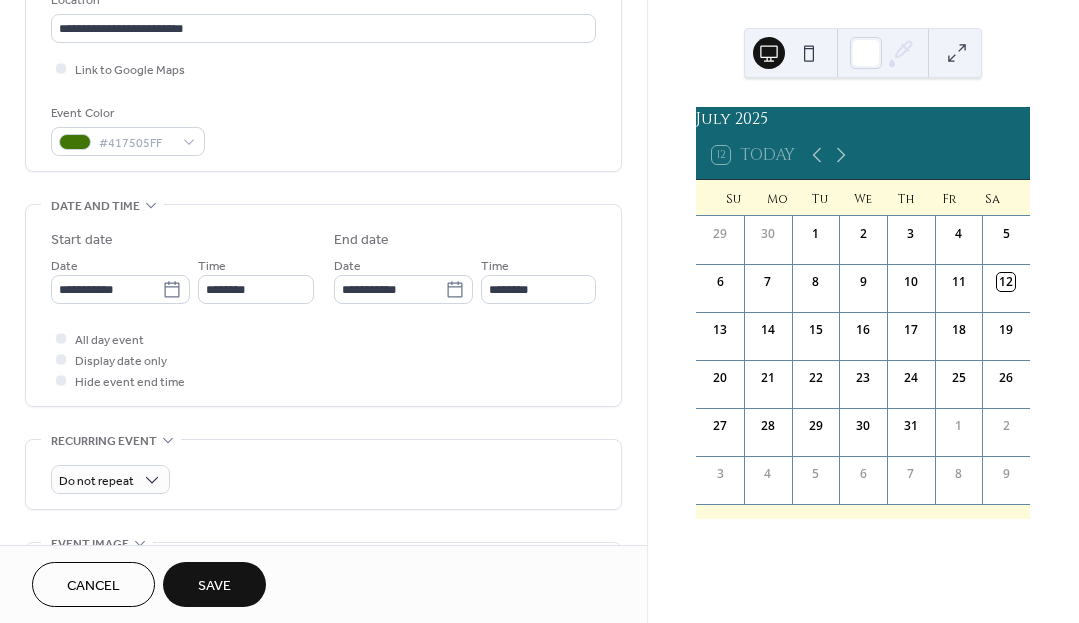 scroll, scrollTop: 510, scrollLeft: 0, axis: vertical 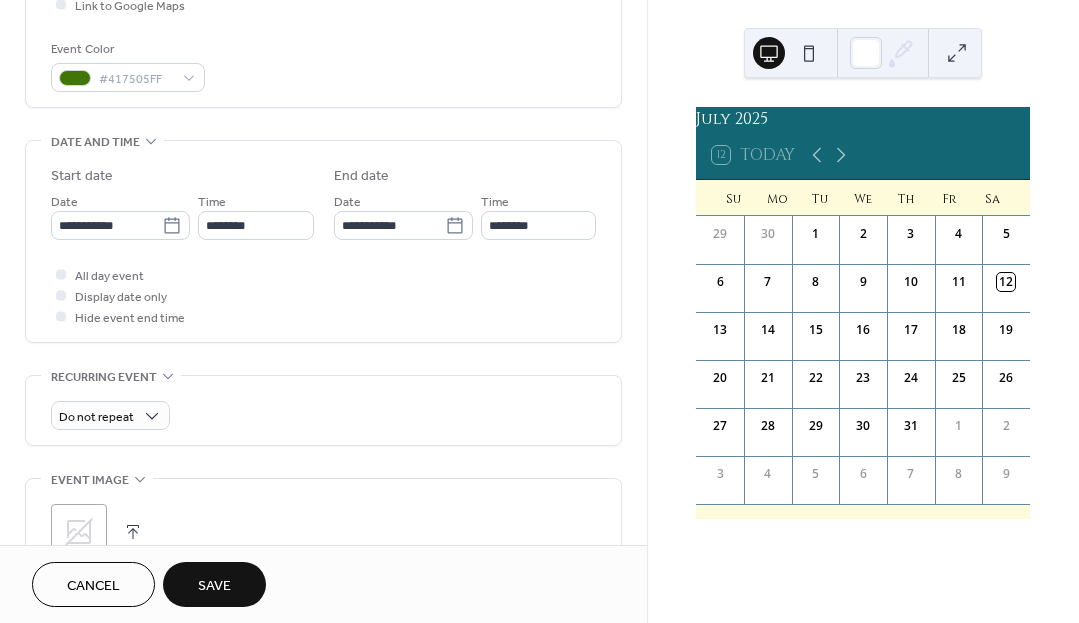 click 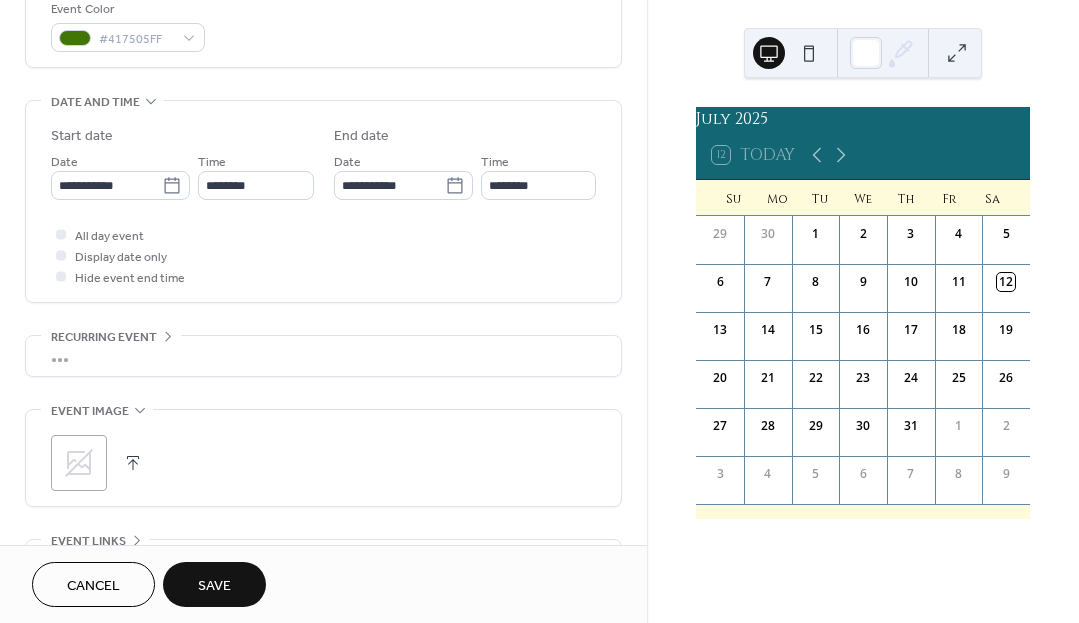scroll, scrollTop: 560, scrollLeft: 0, axis: vertical 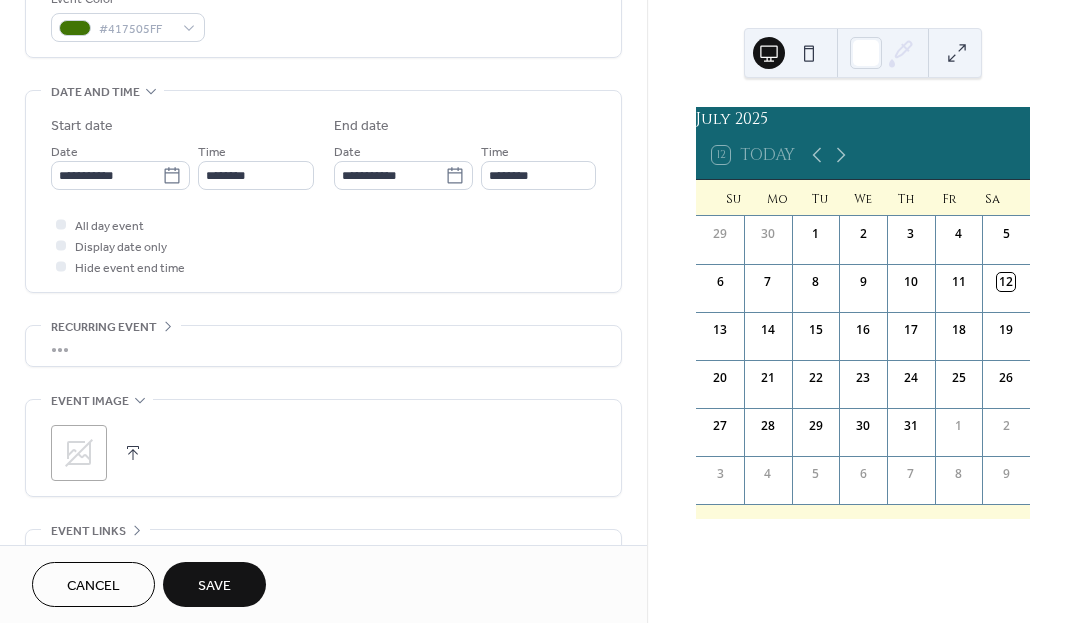 click on "•••" at bounding box center [323, 346] 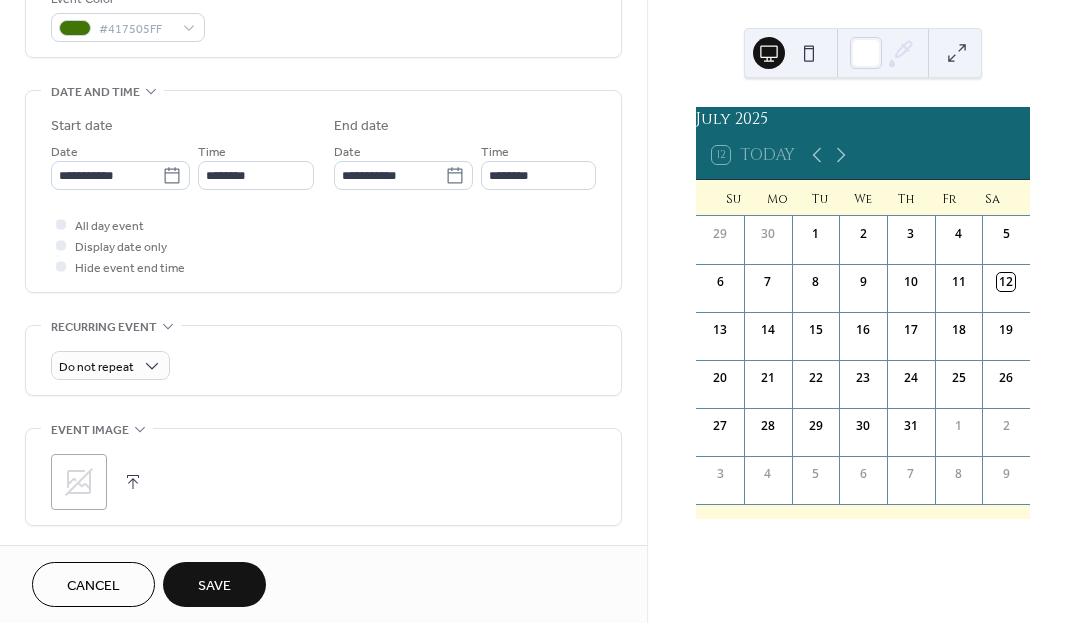 click 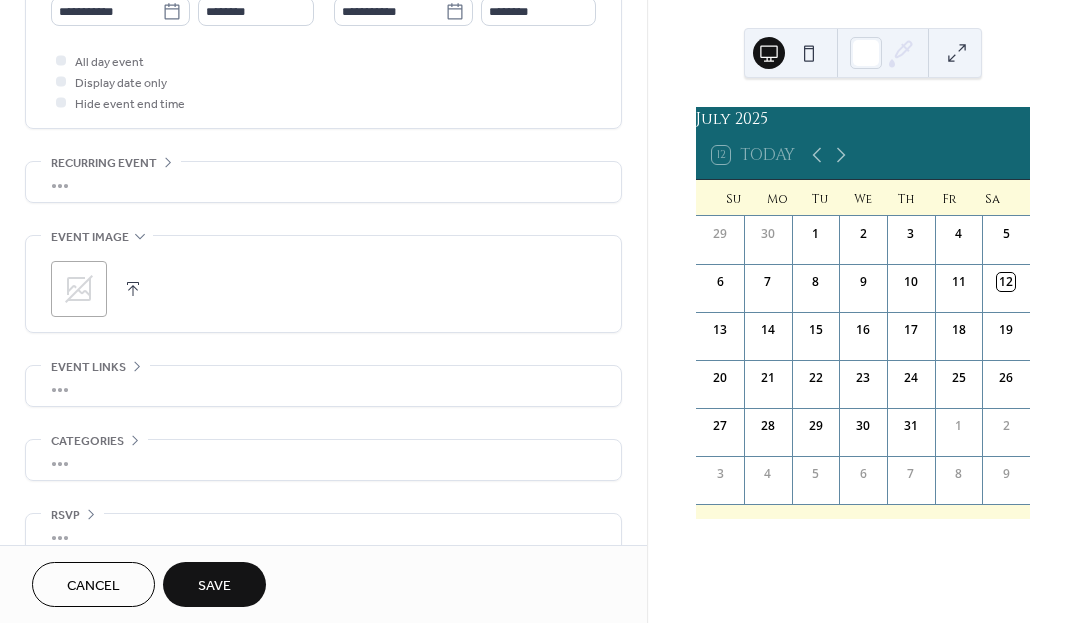 scroll, scrollTop: 725, scrollLeft: 0, axis: vertical 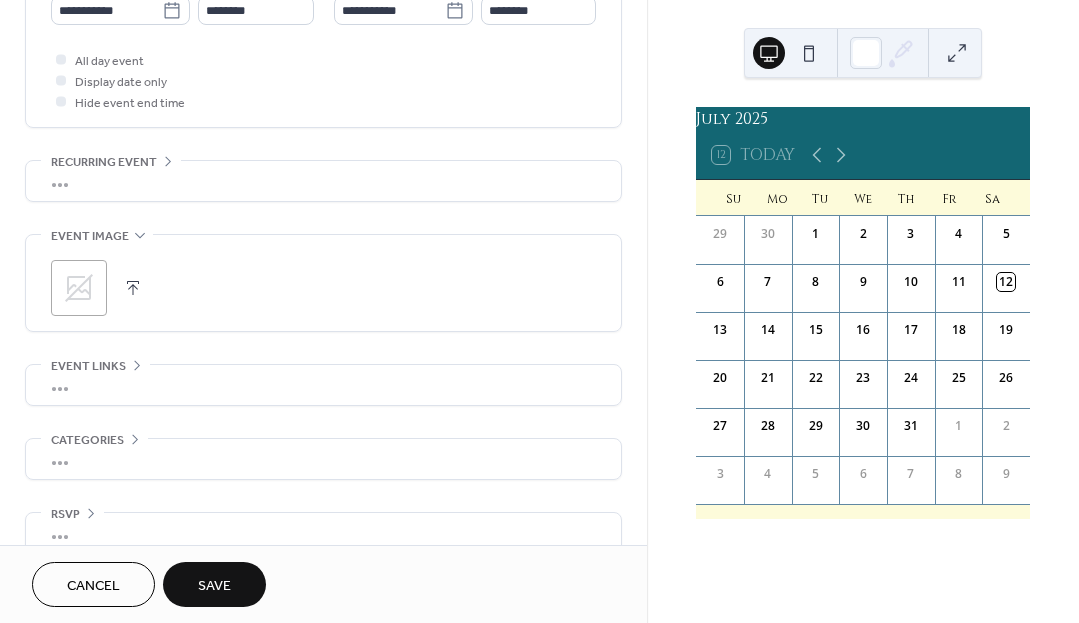 click 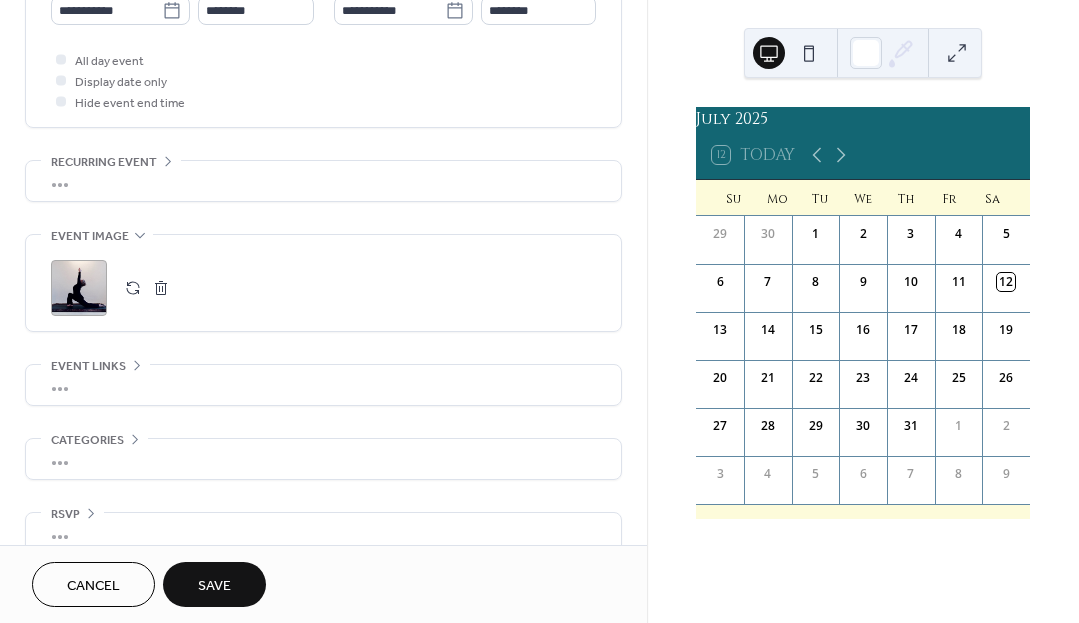 click on "Recurring Event" at bounding box center [104, 162] 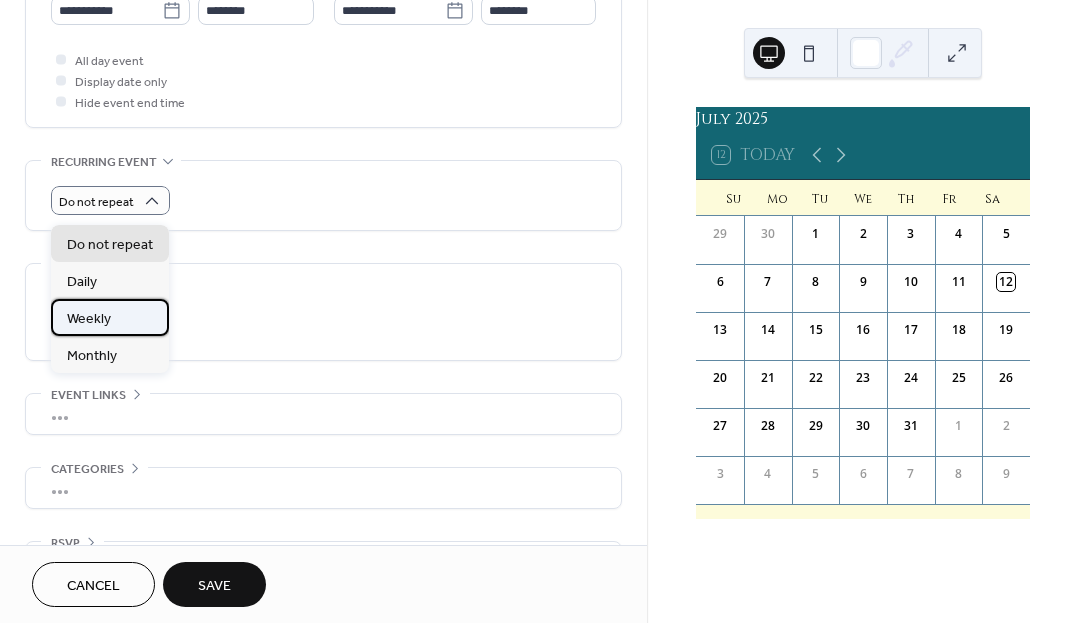 click on "Weekly" at bounding box center [89, 319] 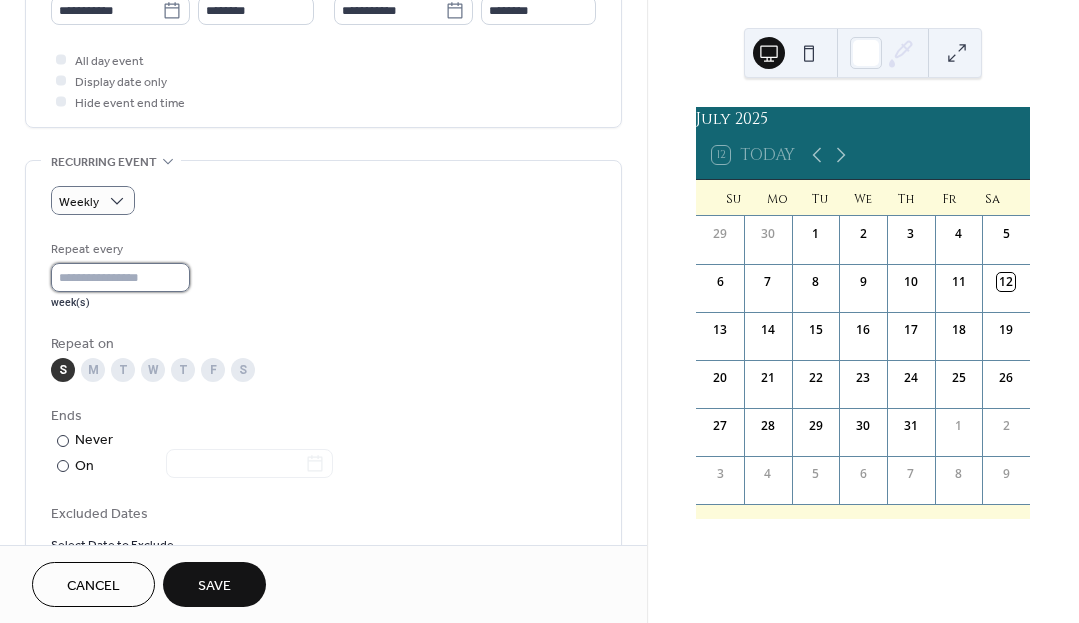 click on "*" at bounding box center [120, 277] 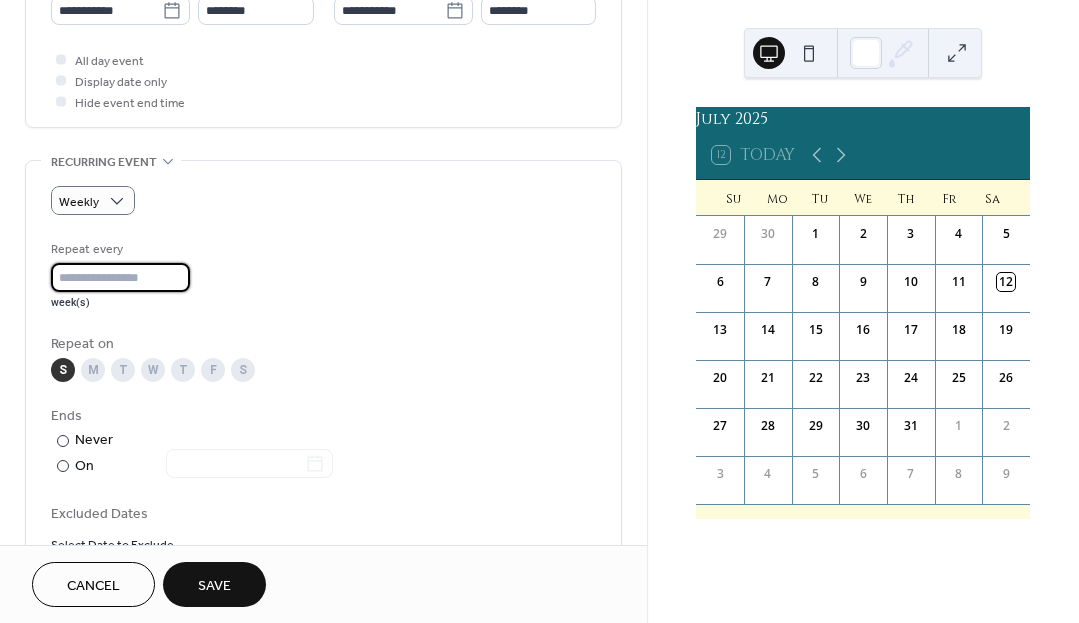 click on "*" at bounding box center (120, 277) 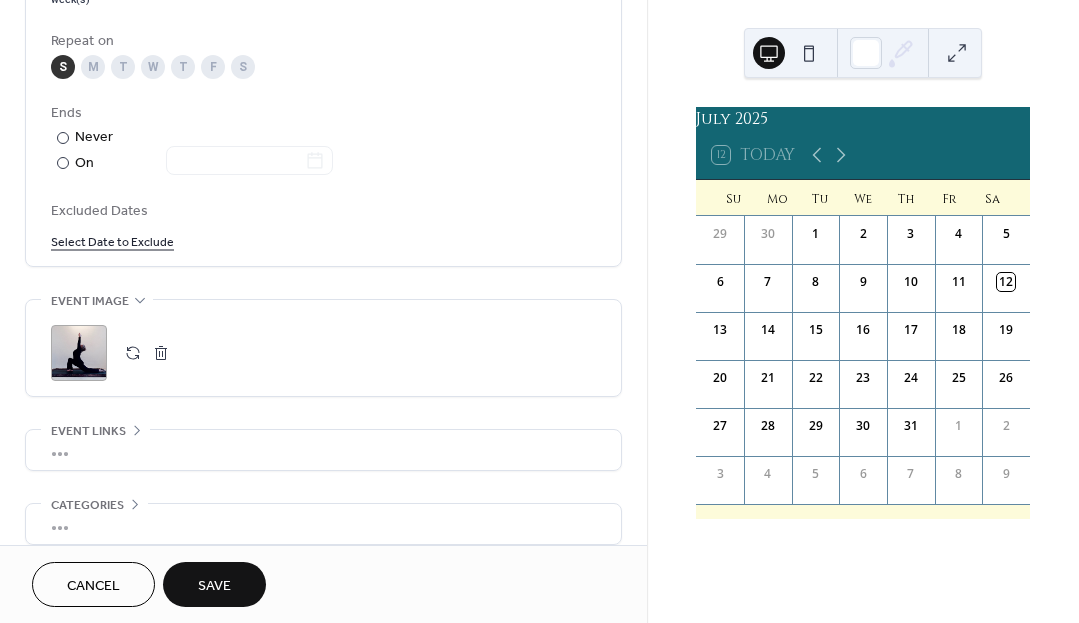 scroll, scrollTop: 1132, scrollLeft: 0, axis: vertical 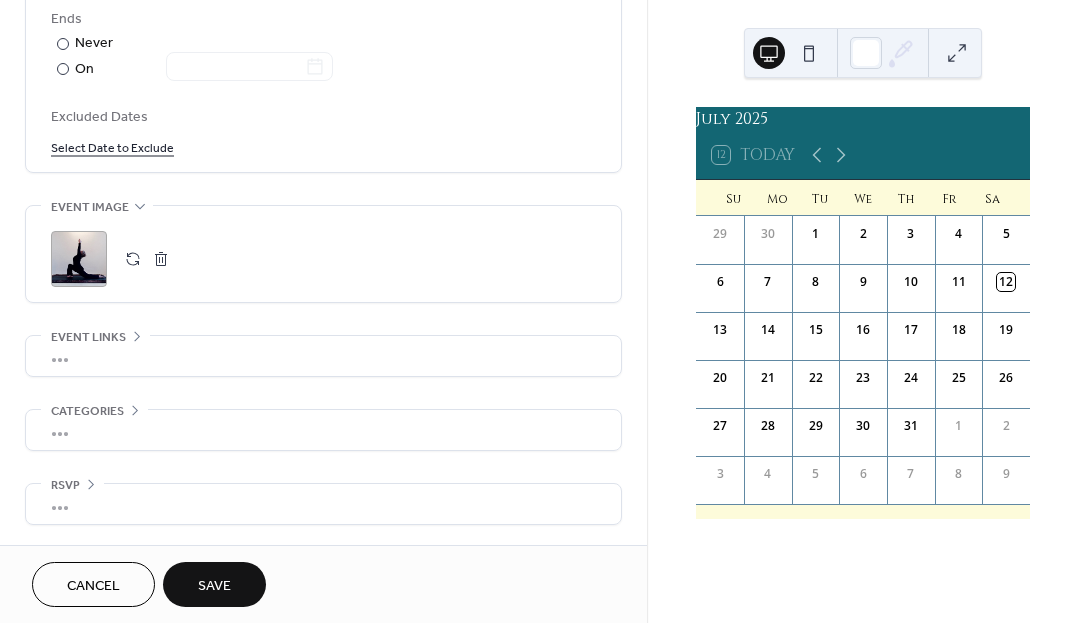 click on "•••" at bounding box center (323, 430) 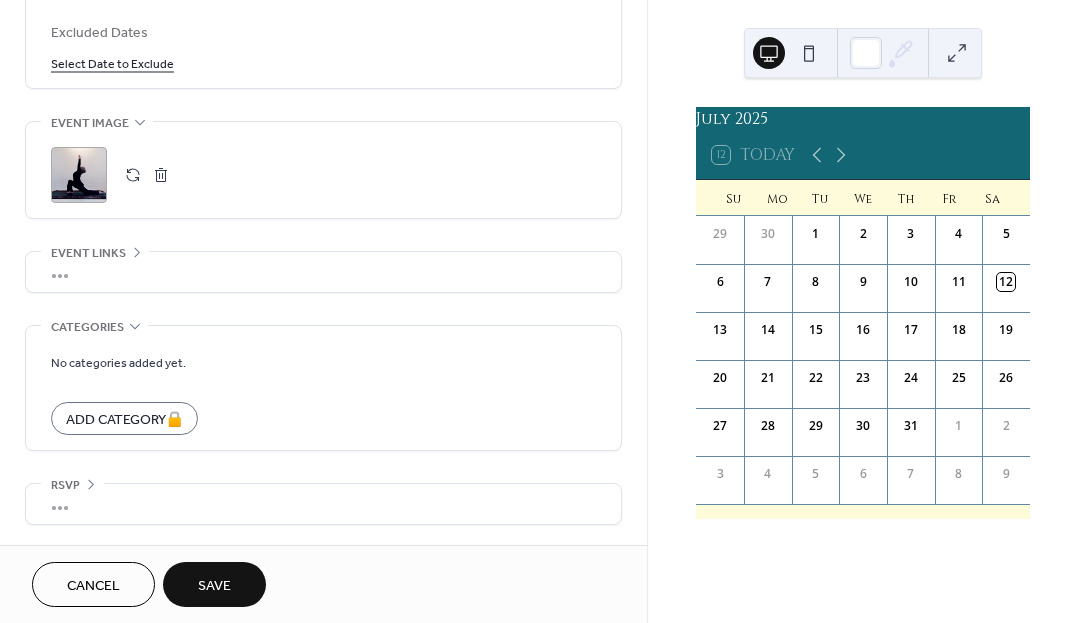 scroll, scrollTop: 1216, scrollLeft: 0, axis: vertical 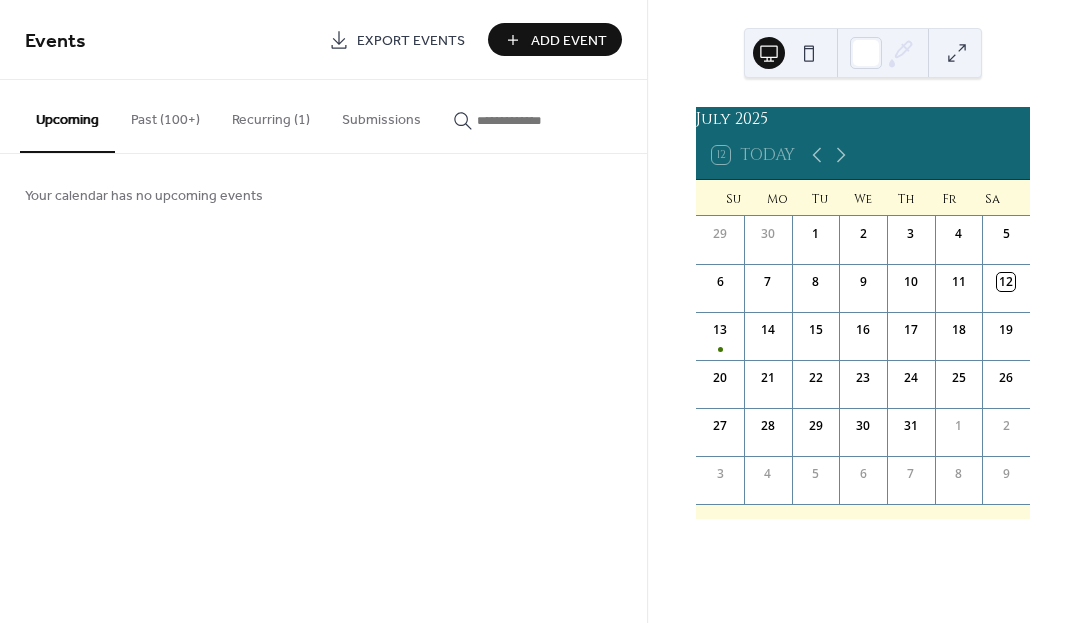 click on "Add Event" at bounding box center (569, 41) 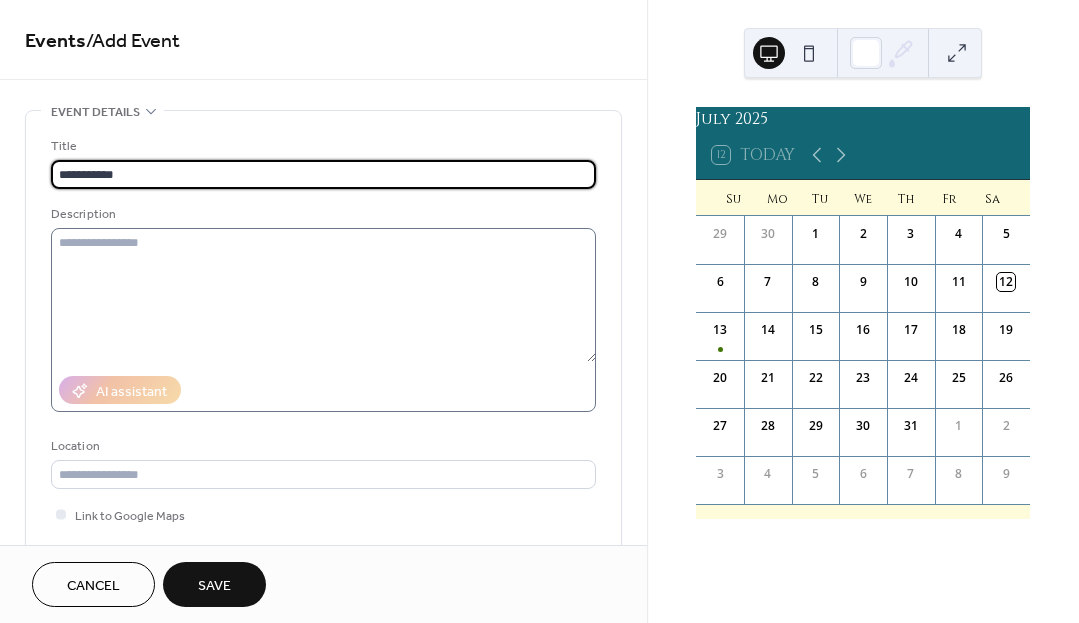 type on "**********" 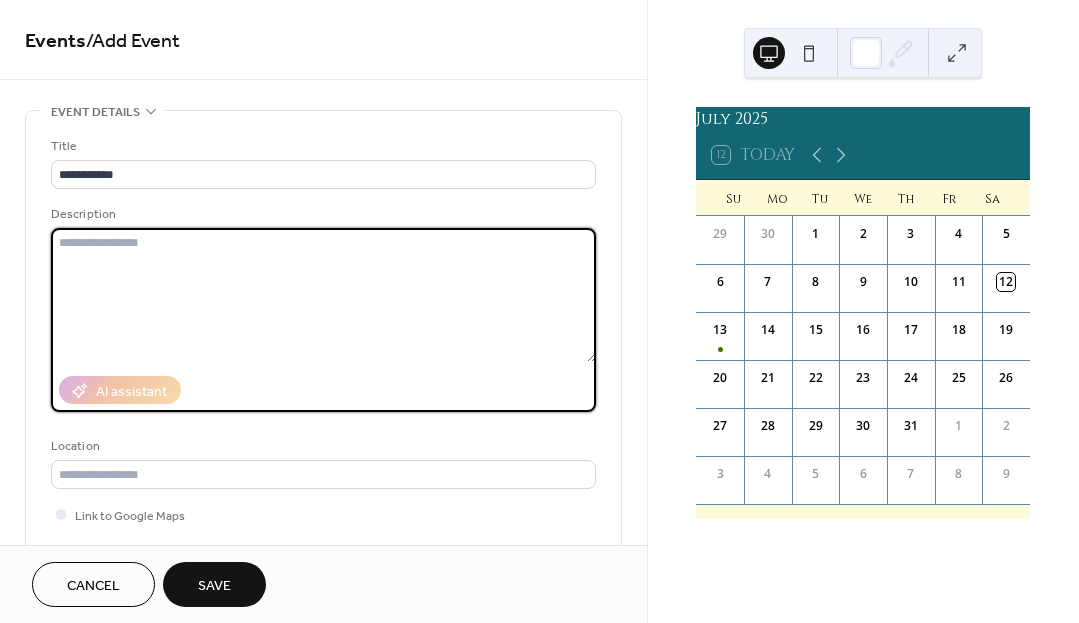 click at bounding box center (323, 295) 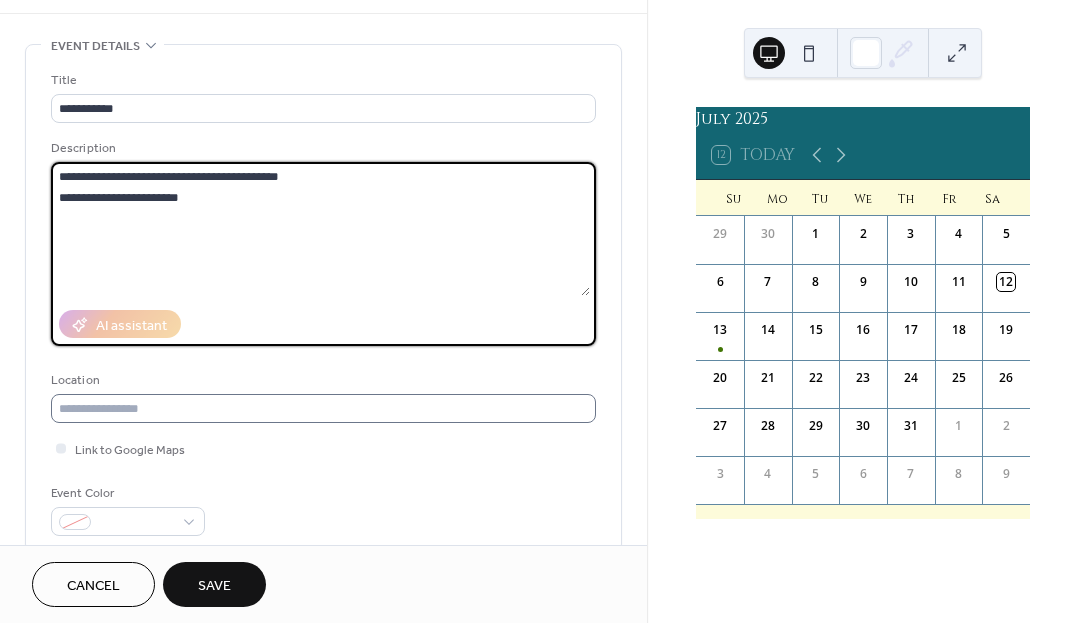 scroll, scrollTop: 147, scrollLeft: 0, axis: vertical 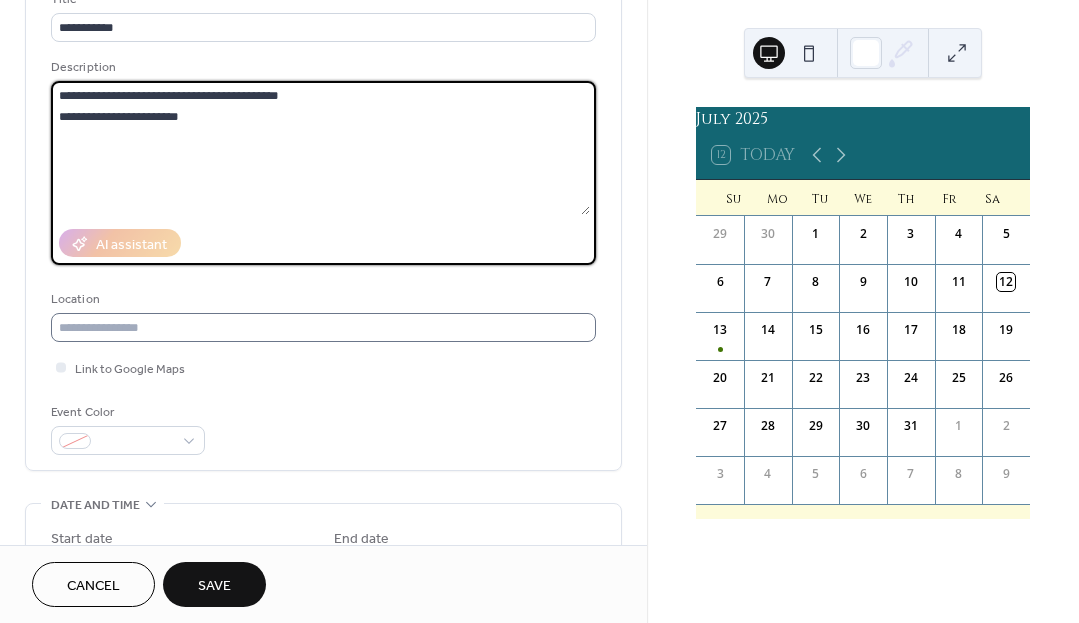 type on "**********" 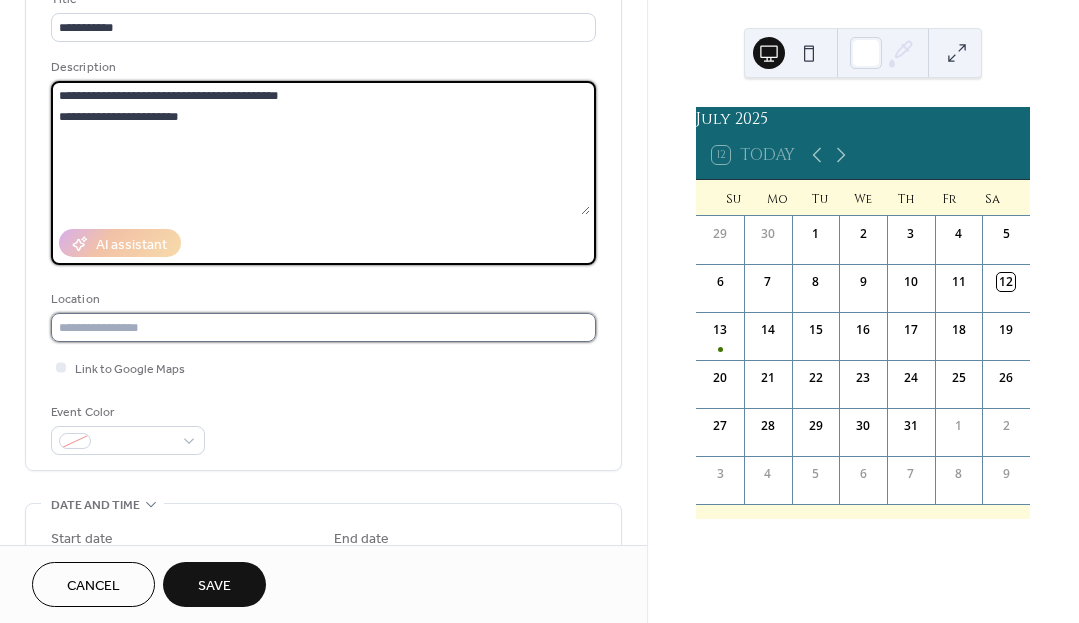 click at bounding box center [323, 327] 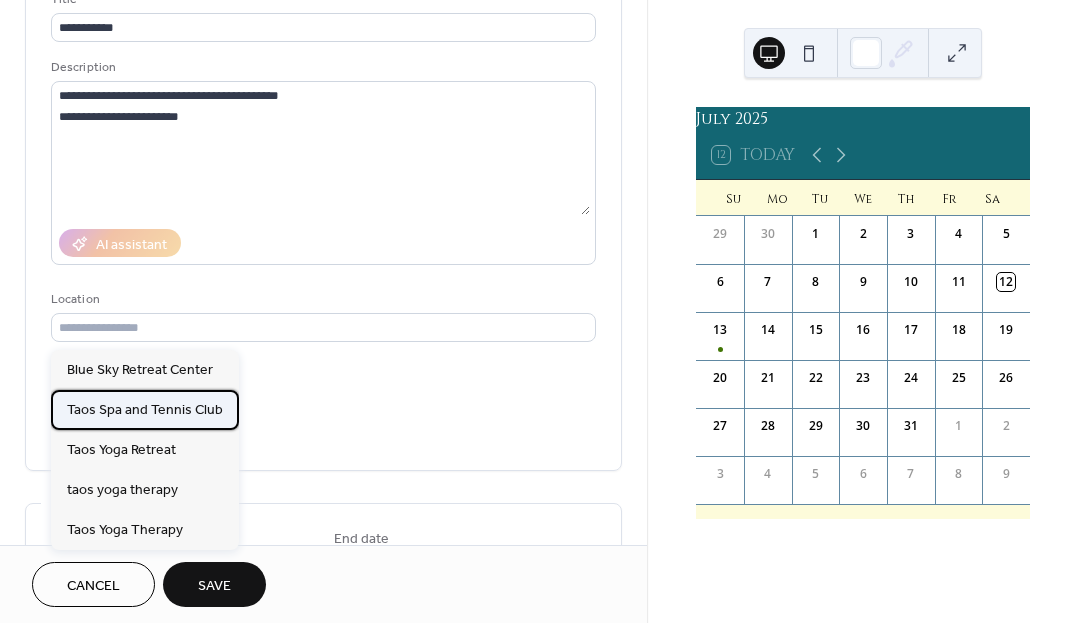 click on "Taos Spa  and Tennis Club" at bounding box center (145, 410) 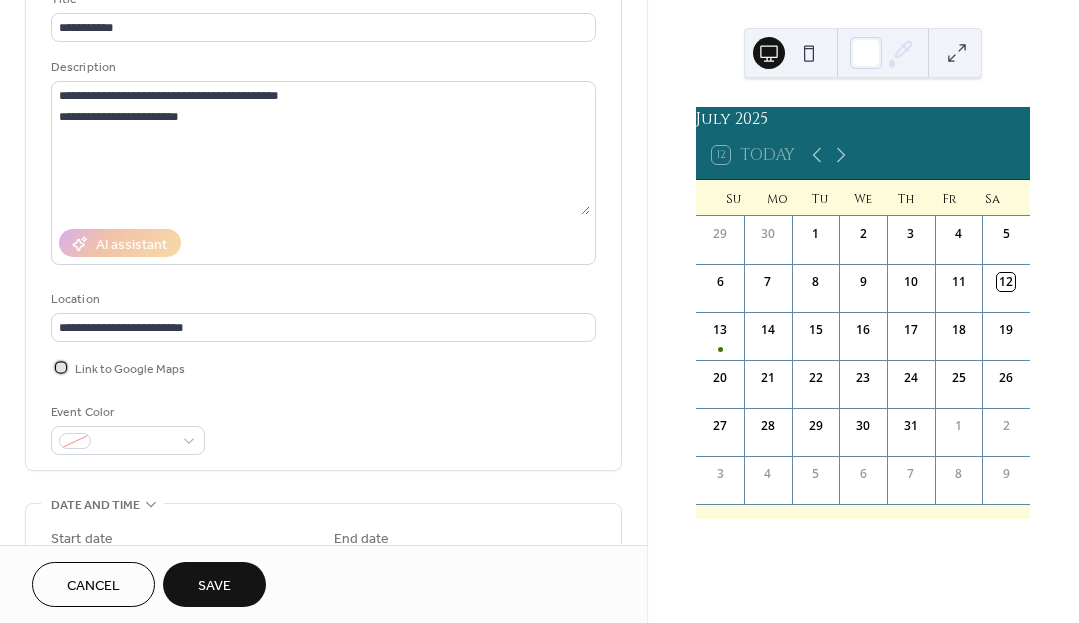 click on "Link to Google Maps" at bounding box center [130, 369] 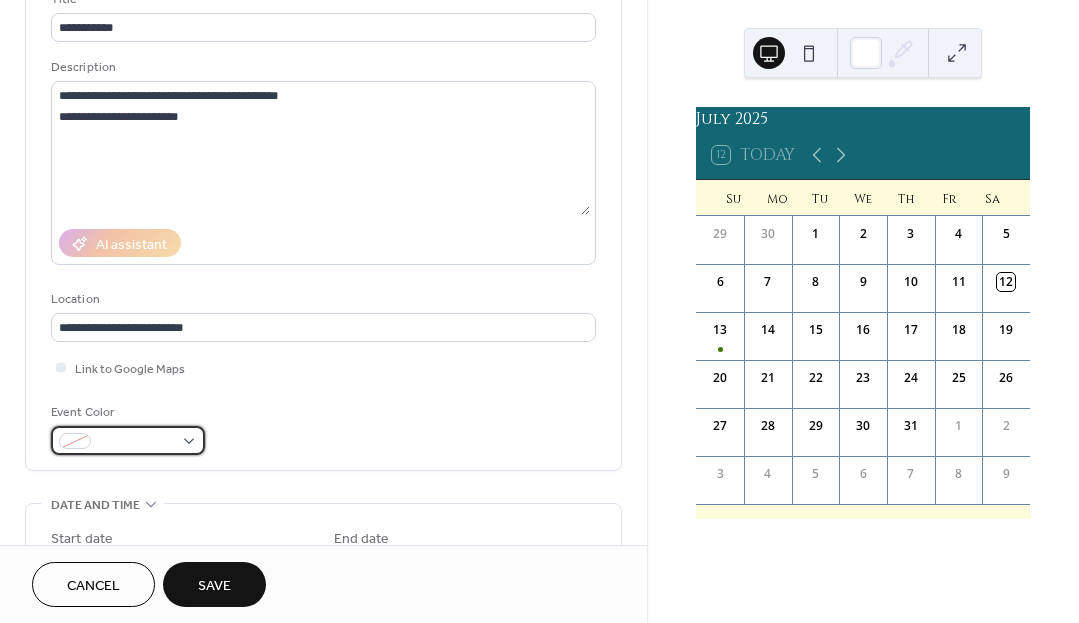 click at bounding box center (128, 440) 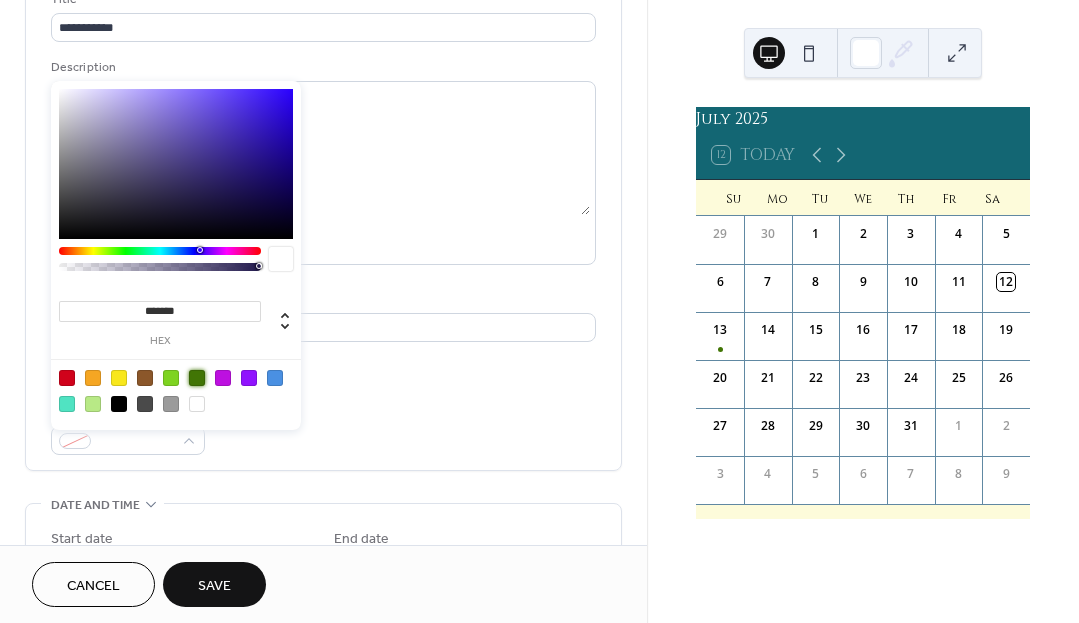 click at bounding box center (197, 378) 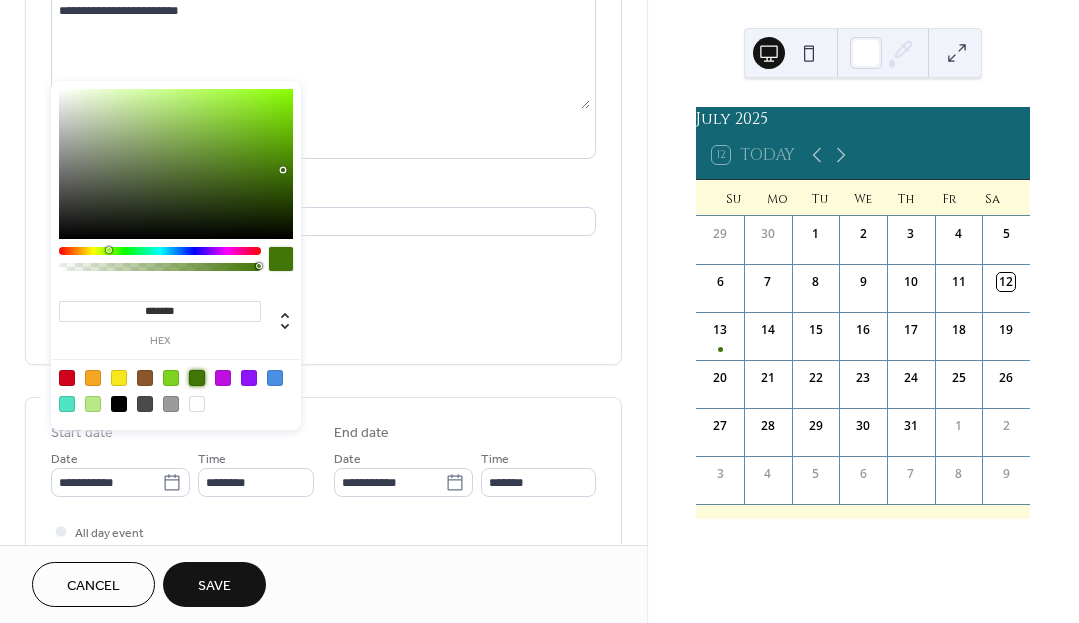 scroll, scrollTop: 261, scrollLeft: 0, axis: vertical 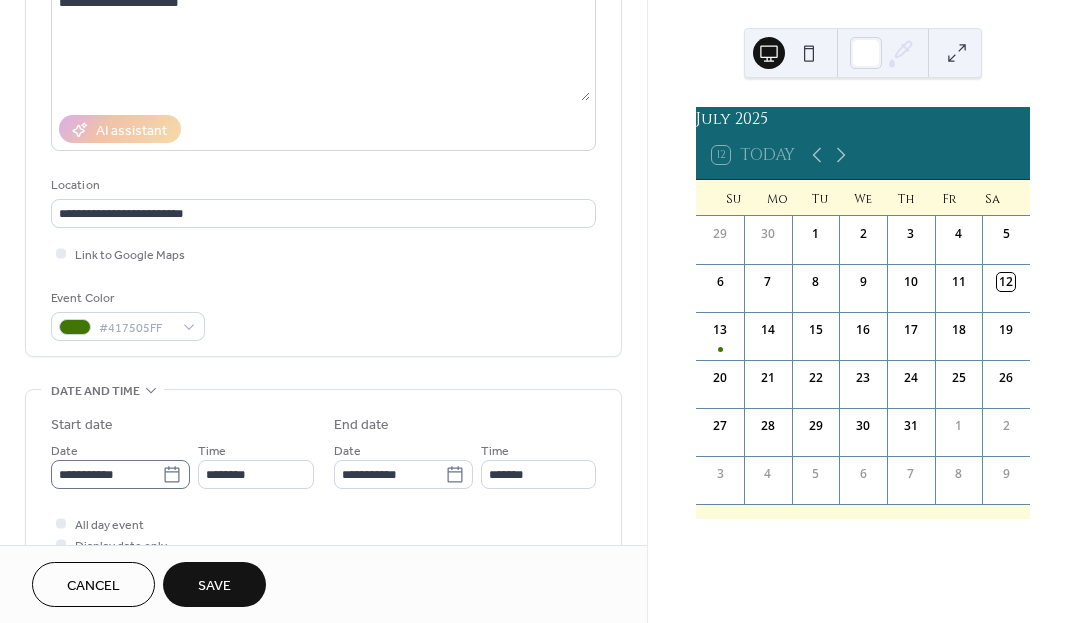 click 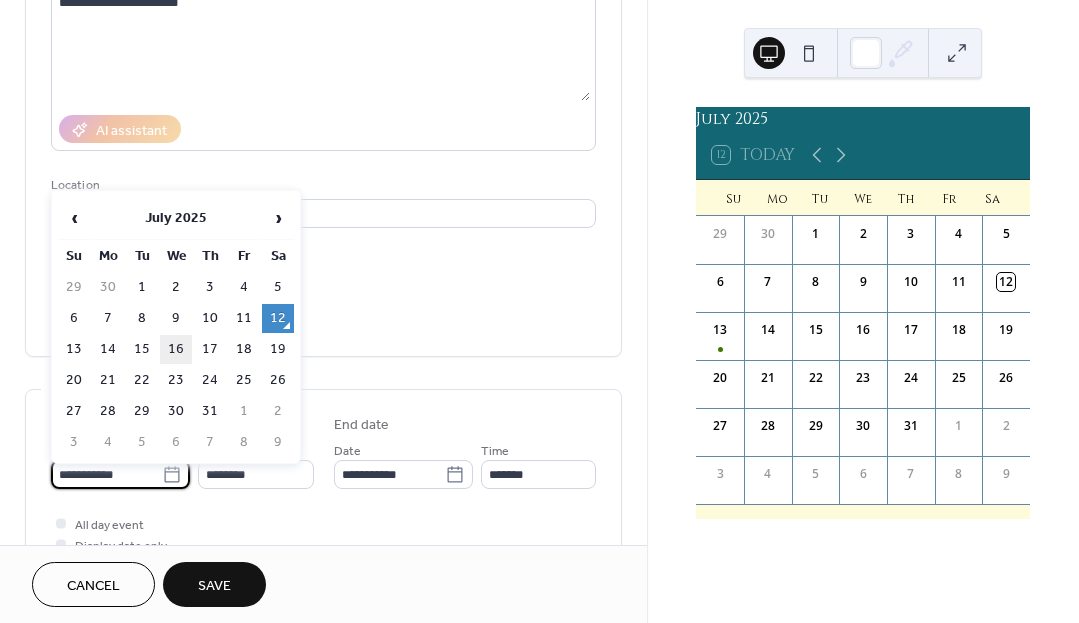 click on "16" at bounding box center (176, 349) 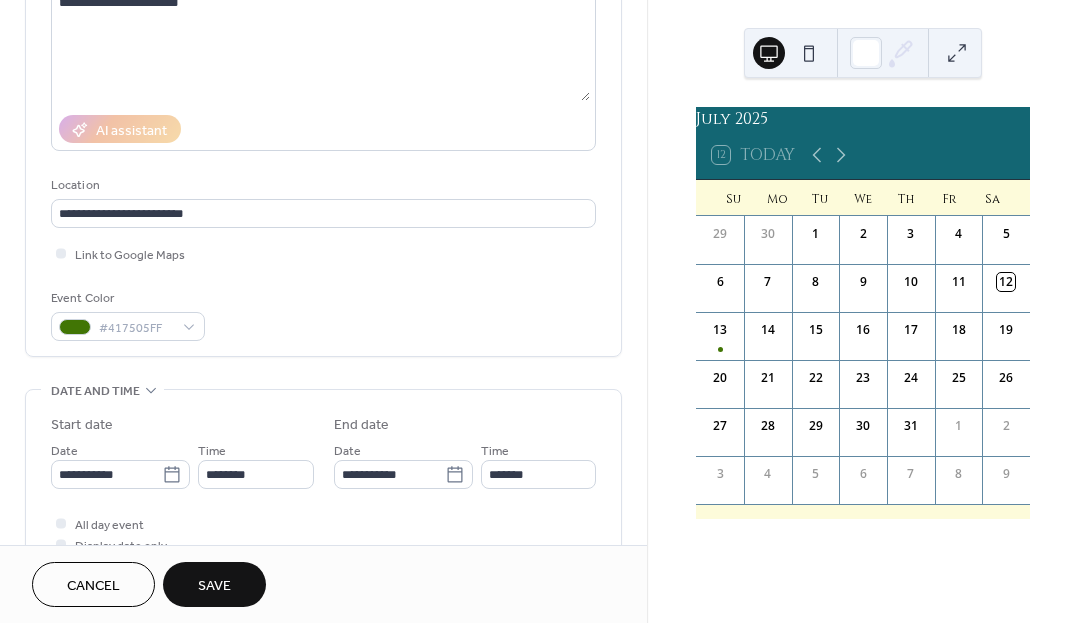 type on "**********" 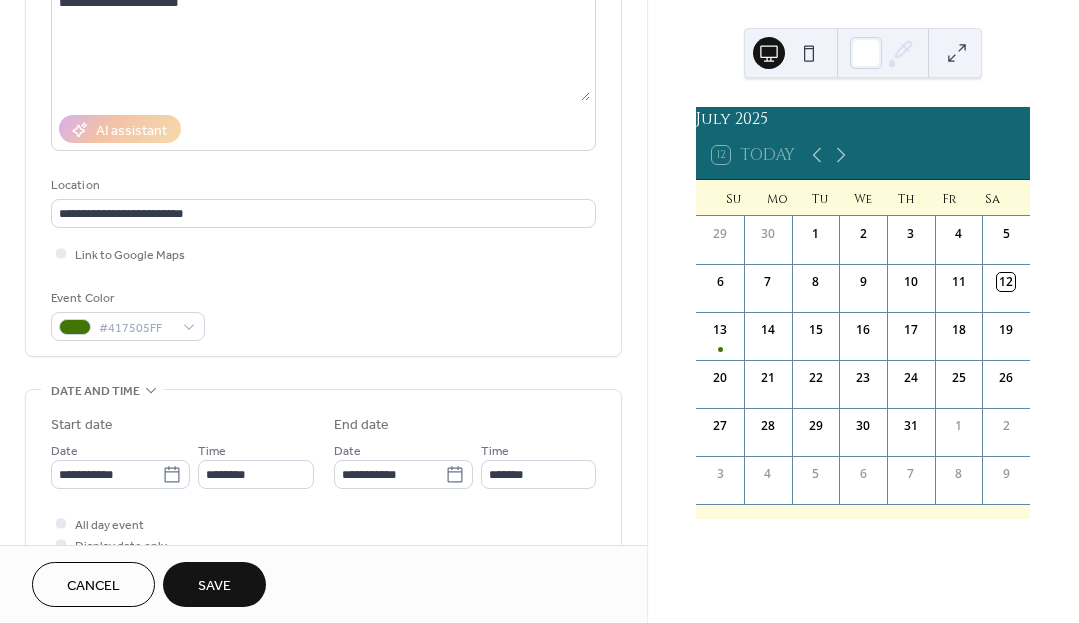 type on "**********" 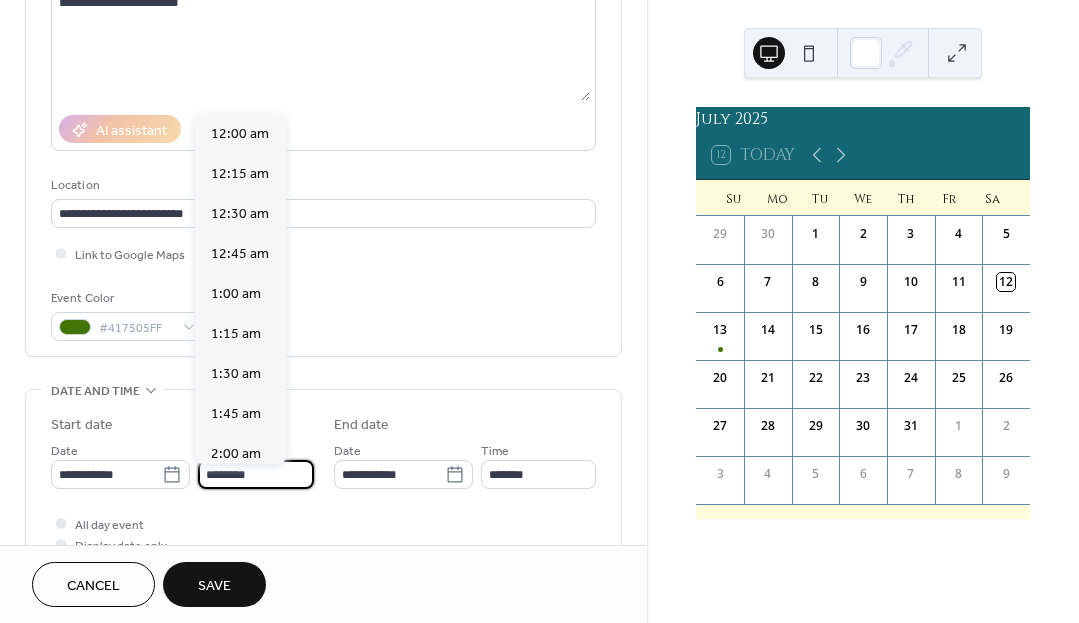 click on "********" at bounding box center (256, 474) 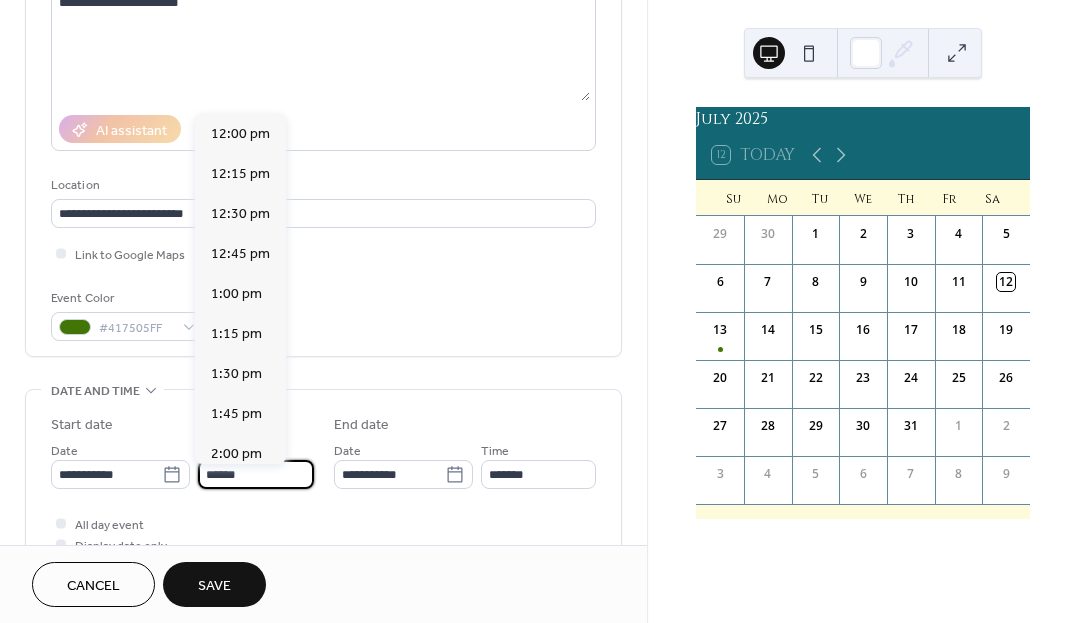 scroll, scrollTop: 0, scrollLeft: 0, axis: both 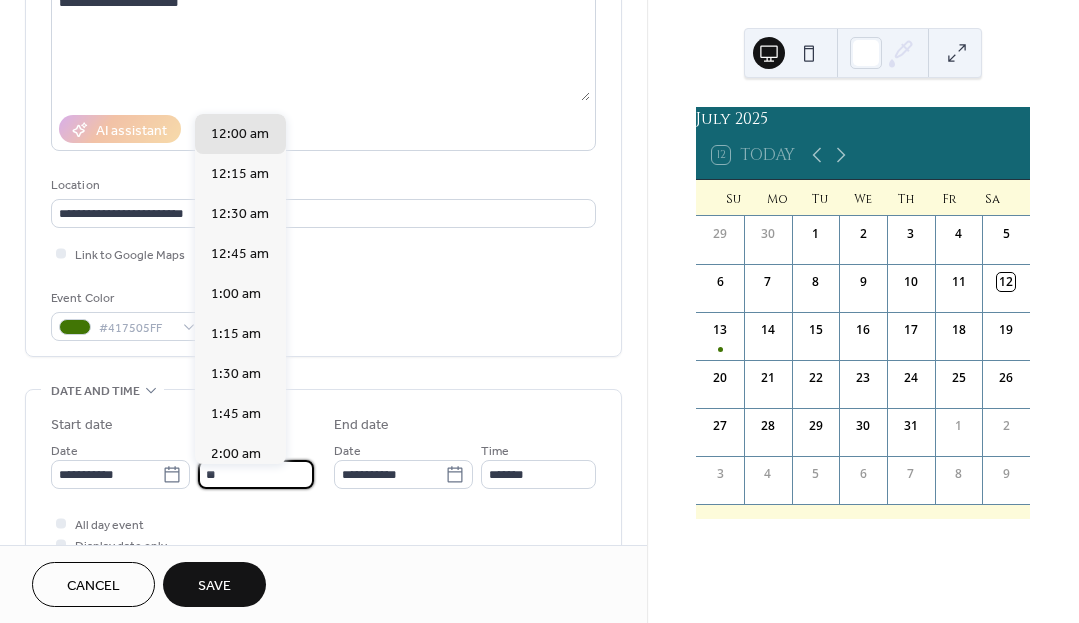 type on "*" 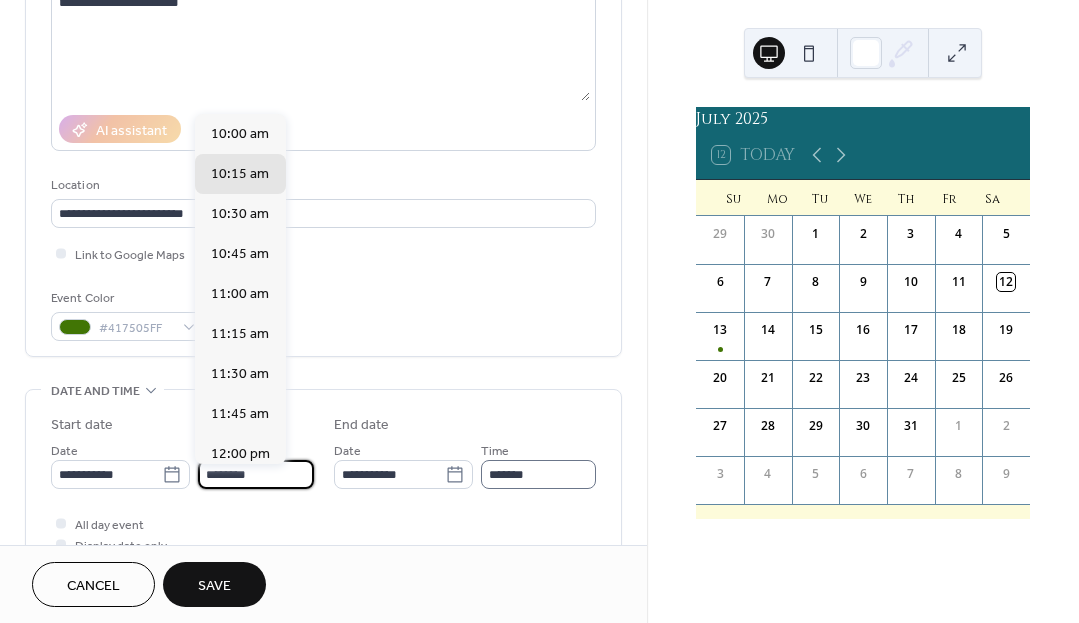 type on "********" 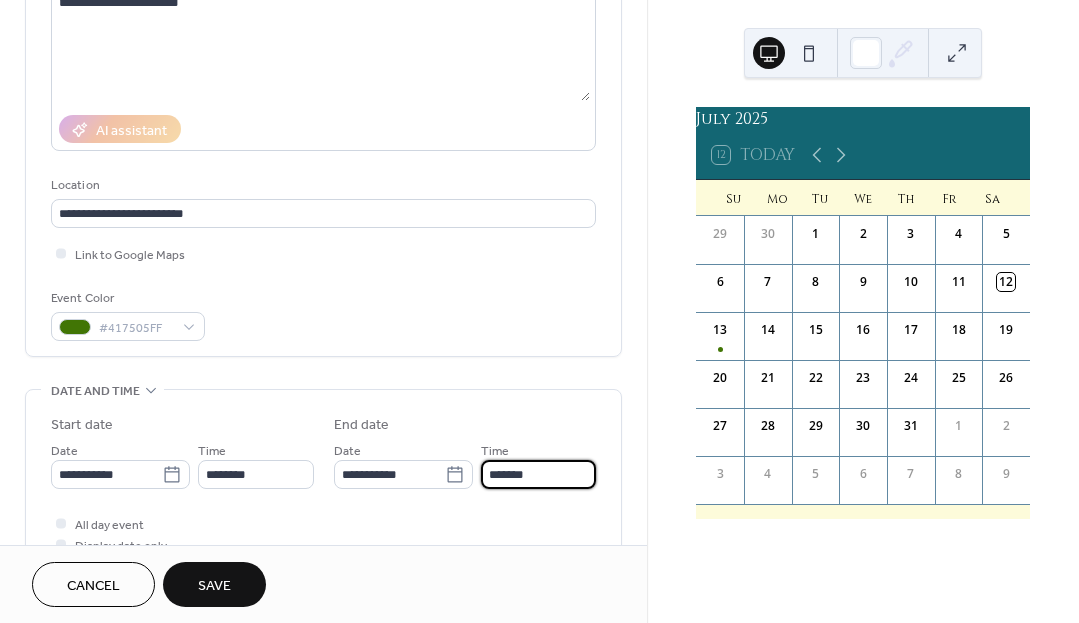 click on "*******" at bounding box center [539, 474] 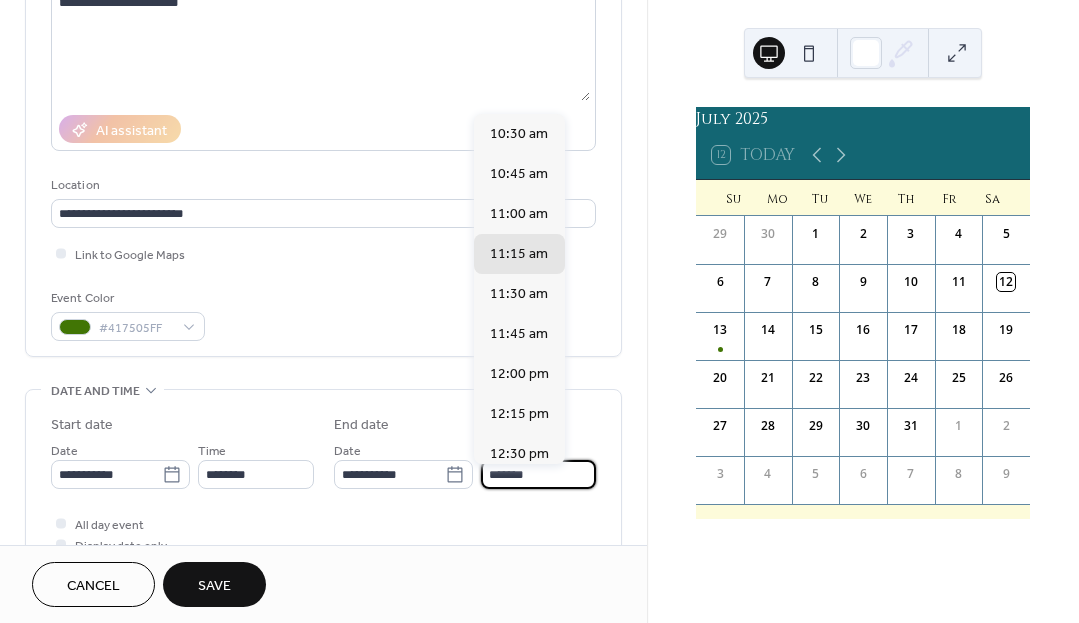 type on "********" 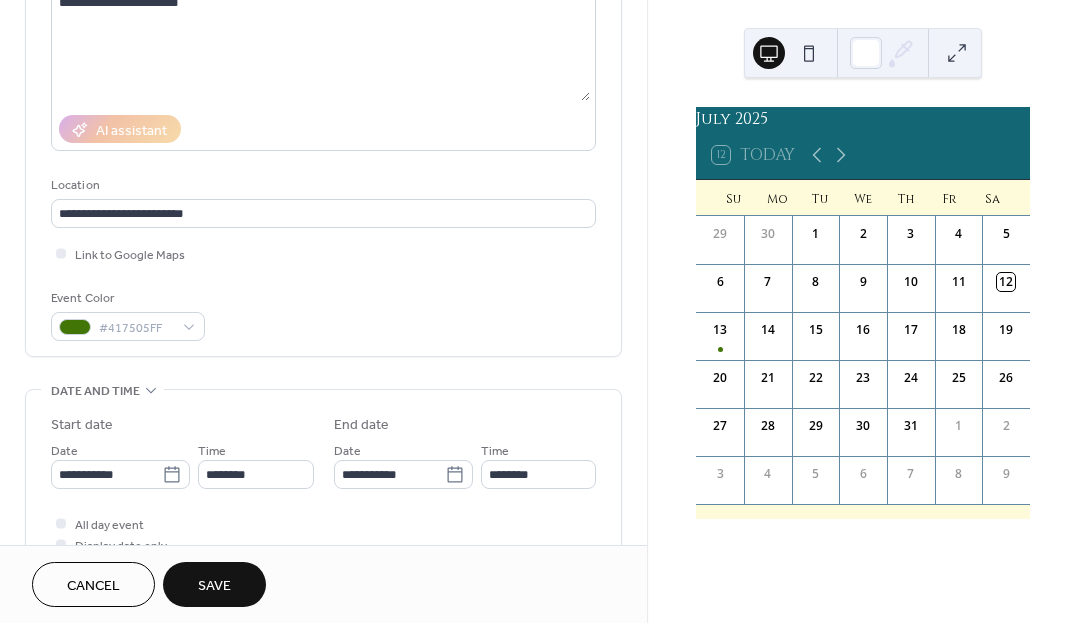 click on "**********" at bounding box center (323, 495) 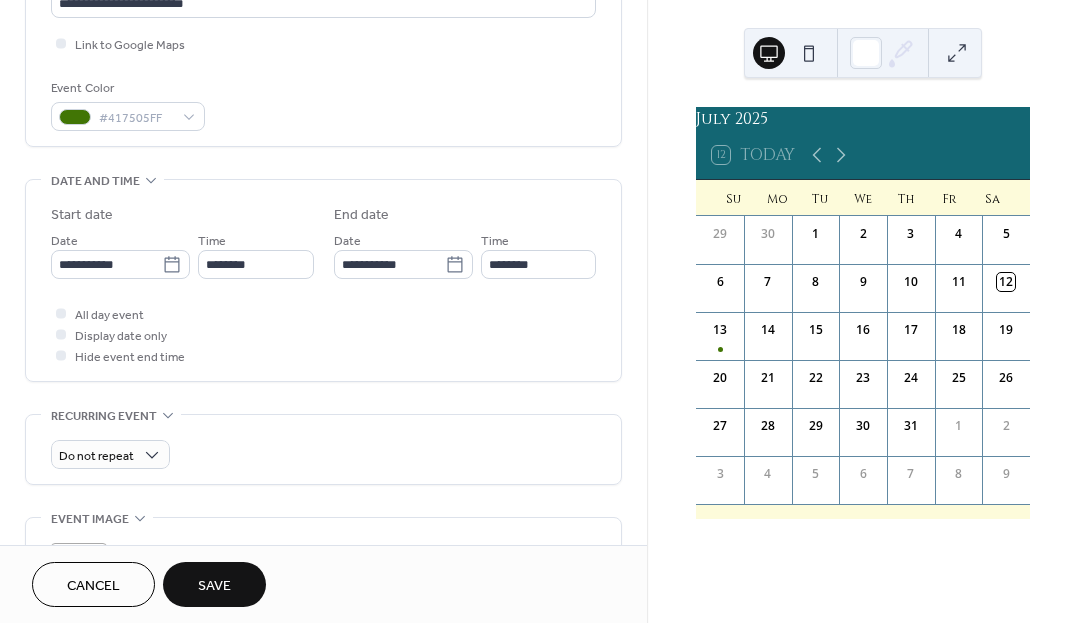 scroll, scrollTop: 478, scrollLeft: 0, axis: vertical 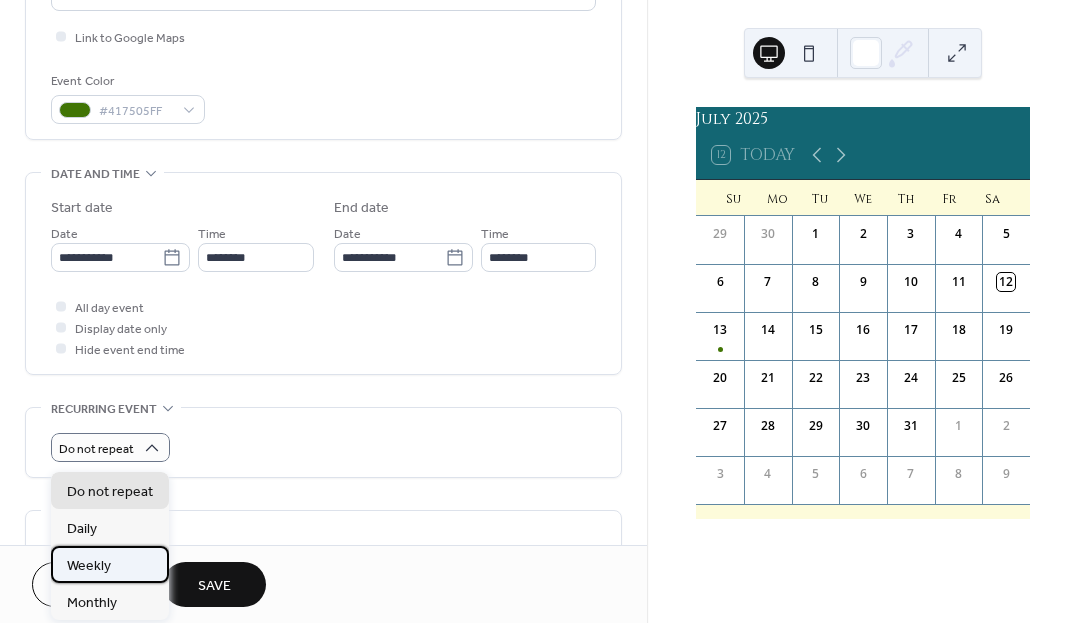 click on "Weekly" at bounding box center [89, 566] 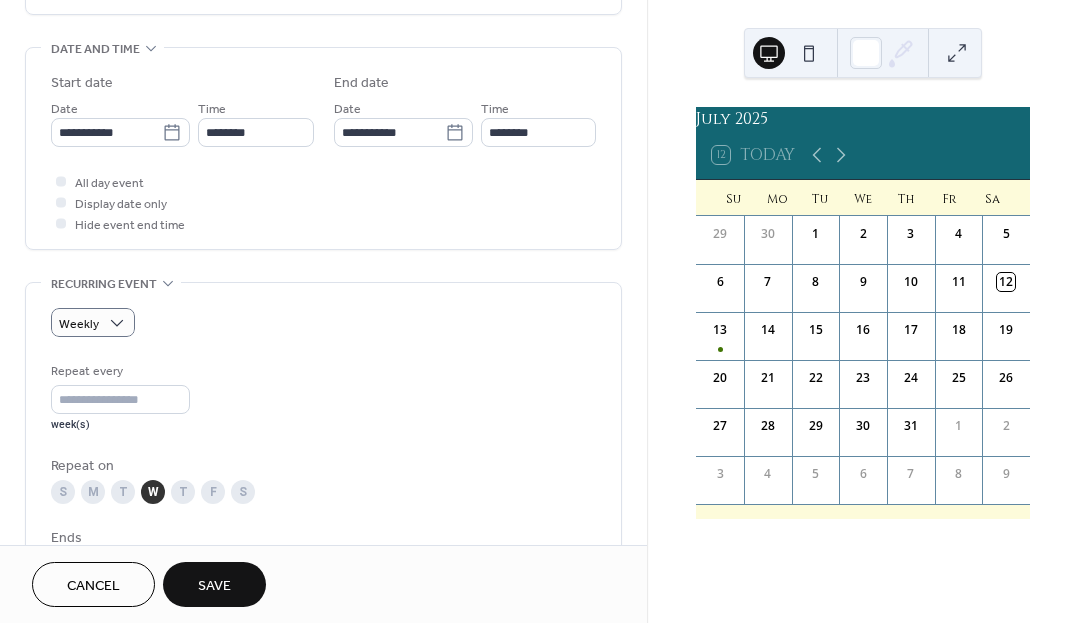 scroll, scrollTop: 605, scrollLeft: 0, axis: vertical 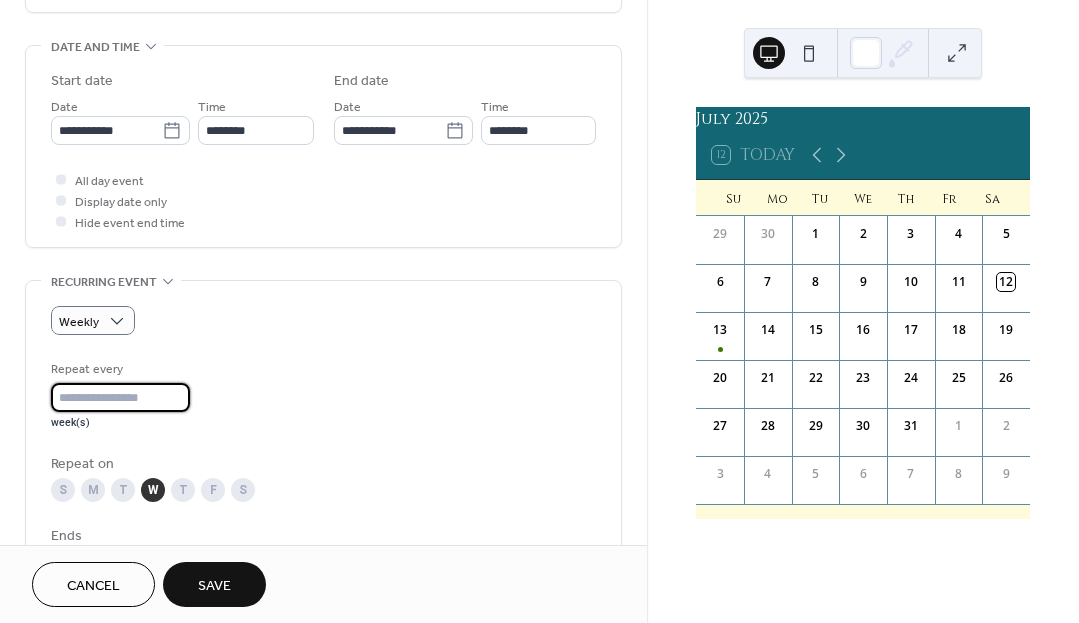 click on "**" at bounding box center [120, 397] 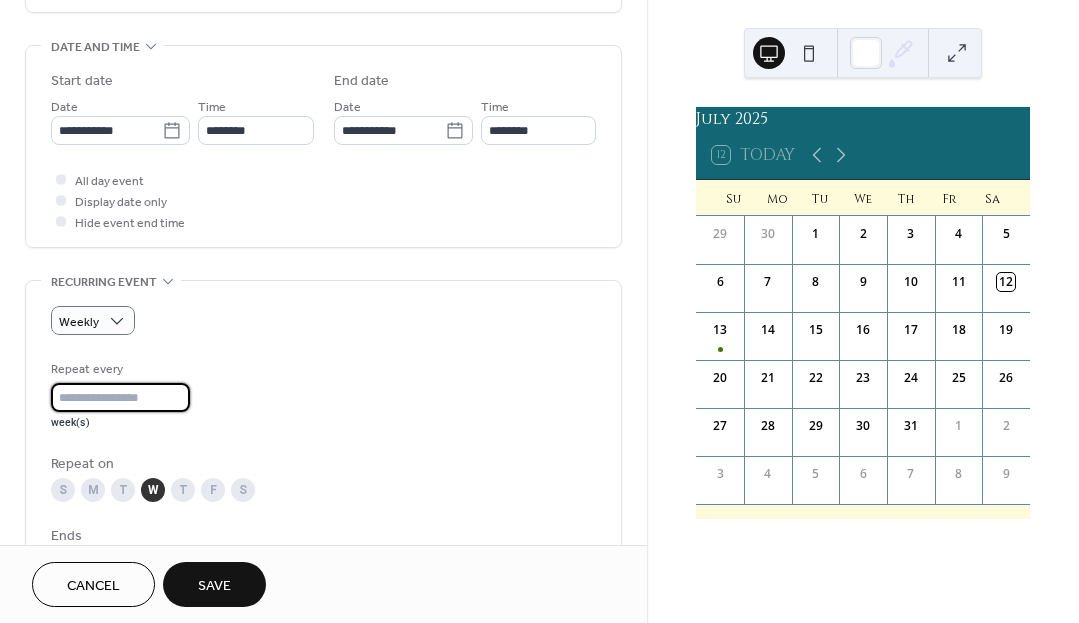 type on "**" 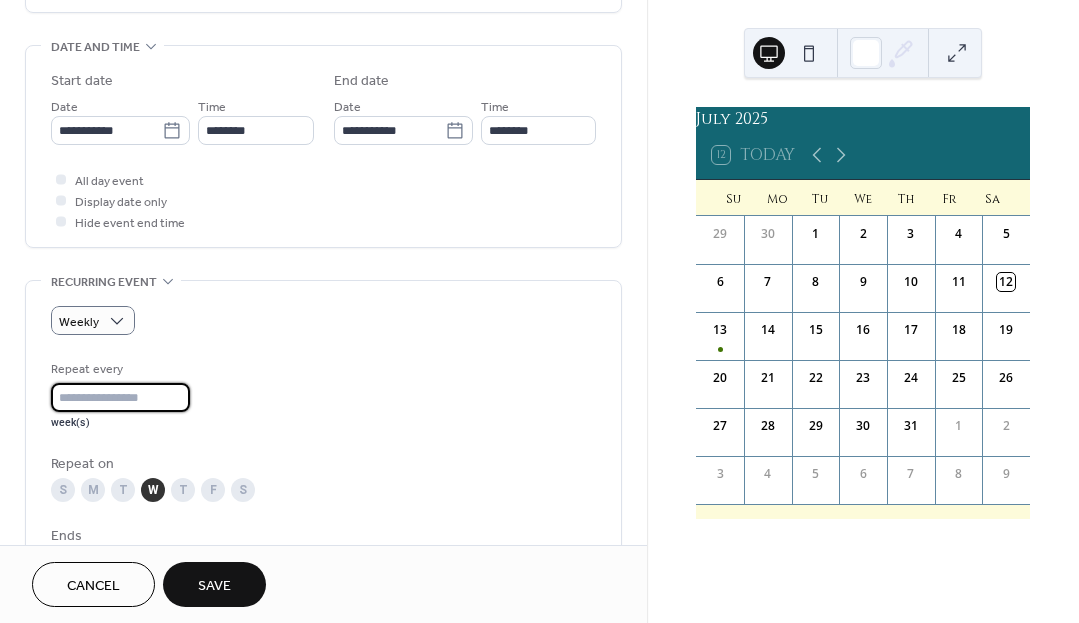 click on "Save" at bounding box center [214, 586] 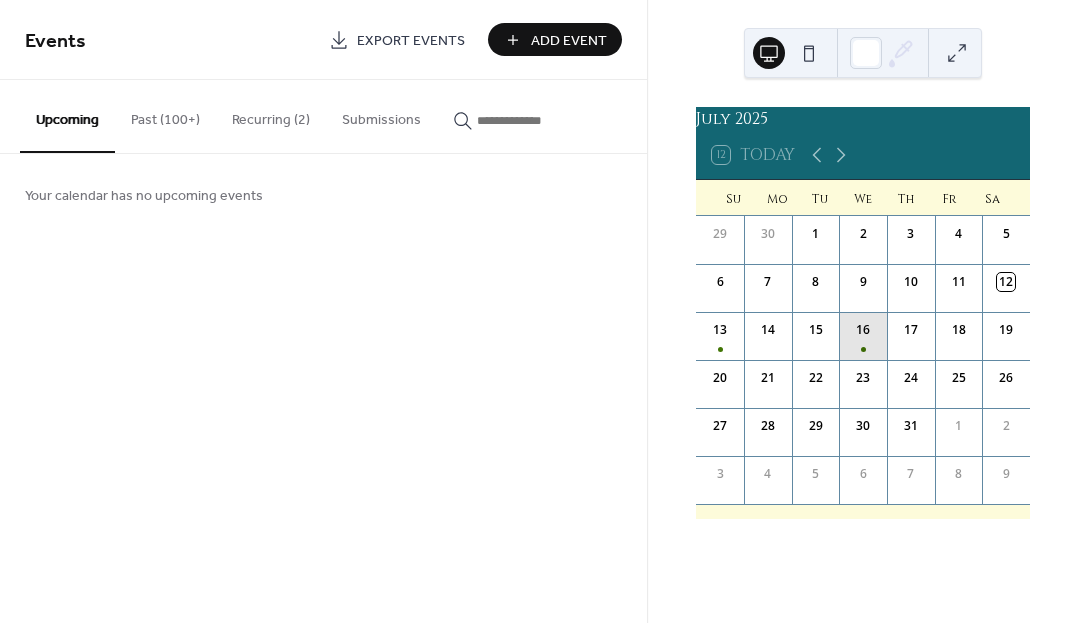 click on "16" at bounding box center [863, 336] 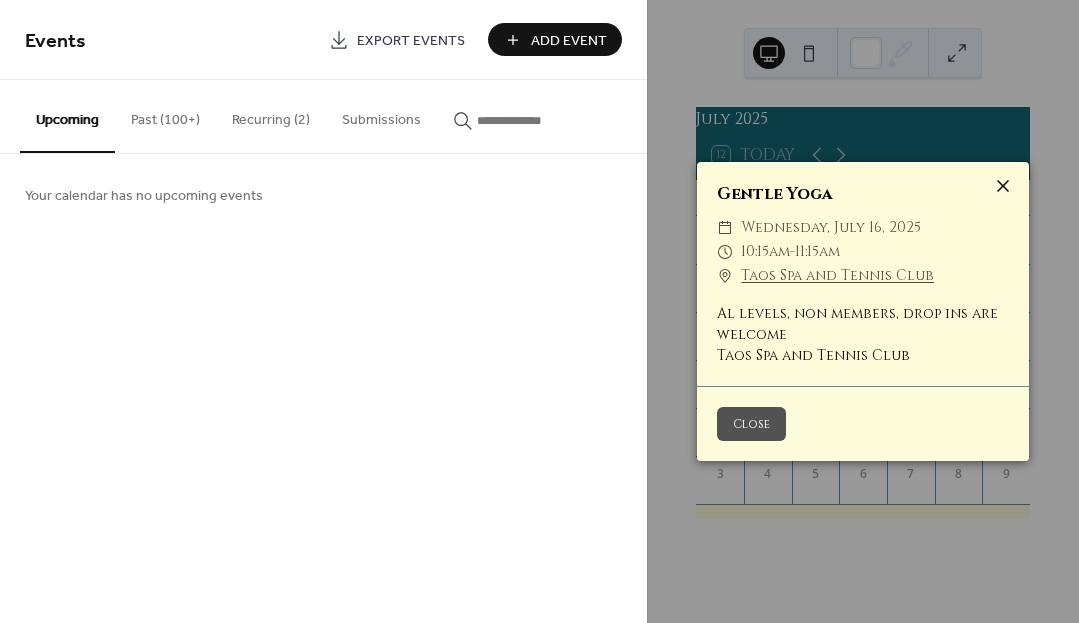 click 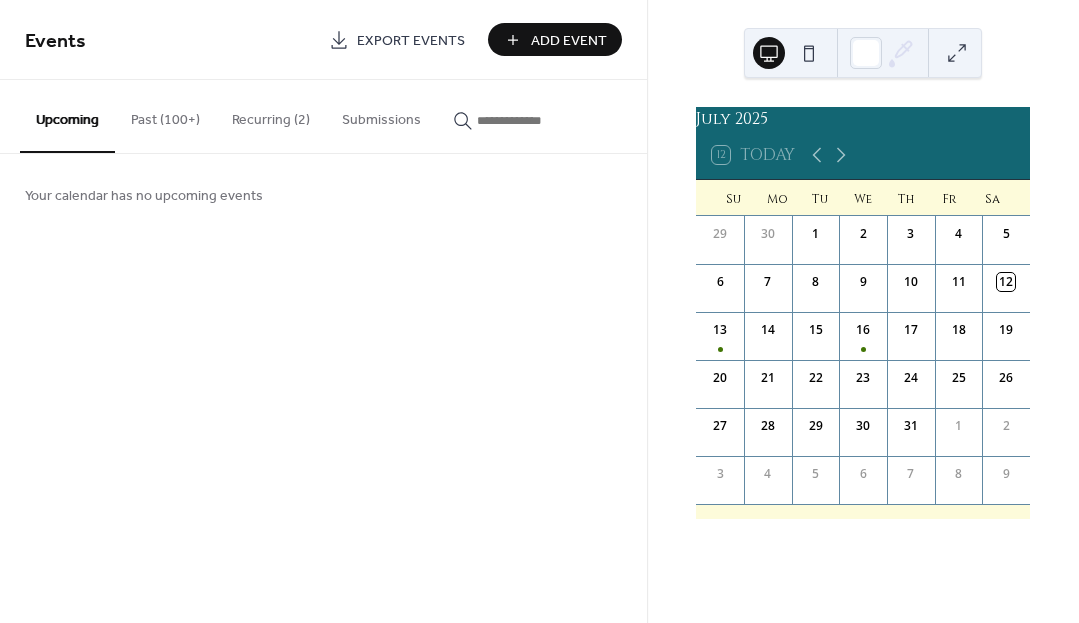 click on "Add Event" at bounding box center [569, 41] 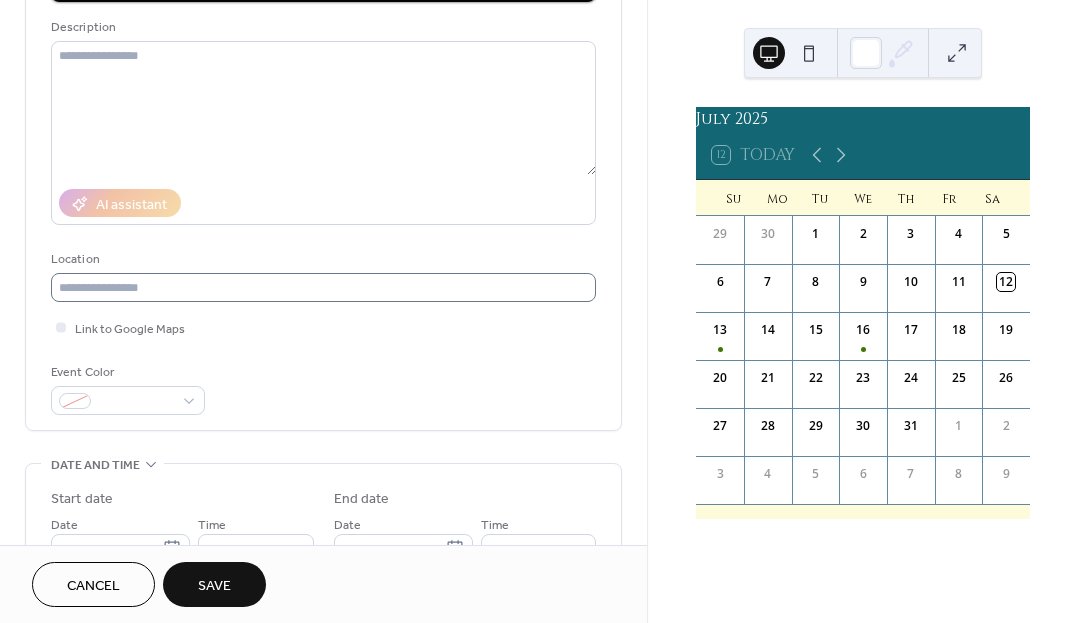 scroll, scrollTop: 263, scrollLeft: 0, axis: vertical 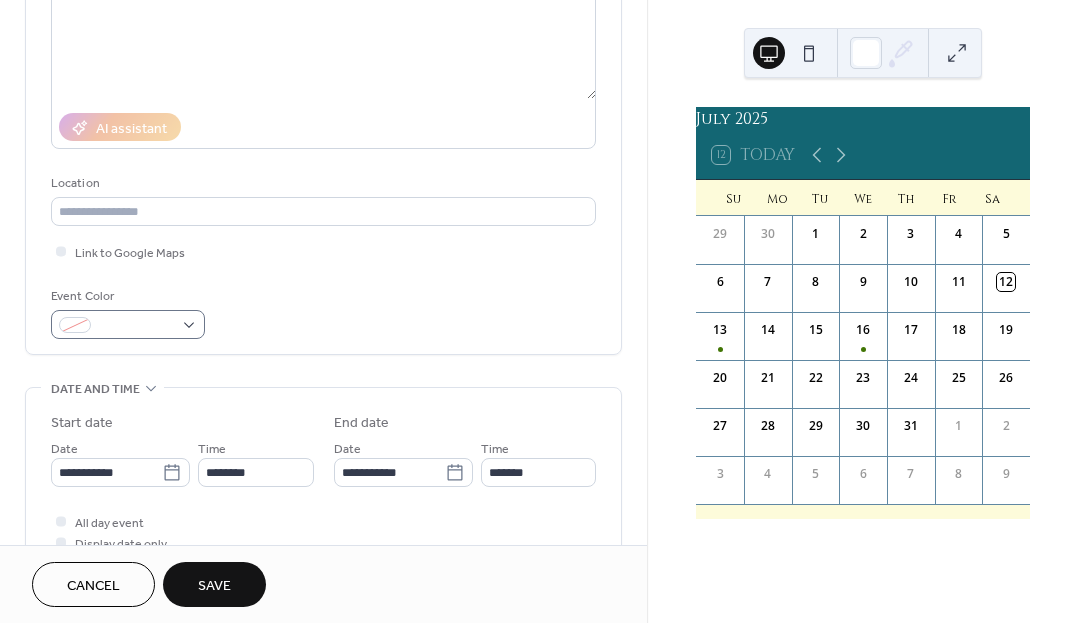 type on "**********" 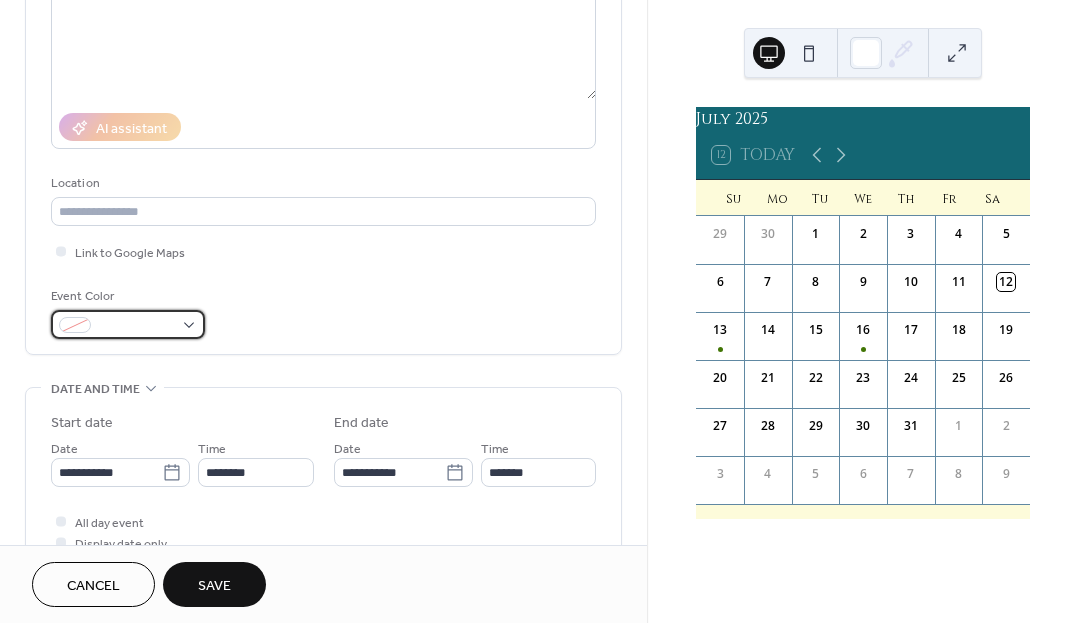 click at bounding box center [128, 324] 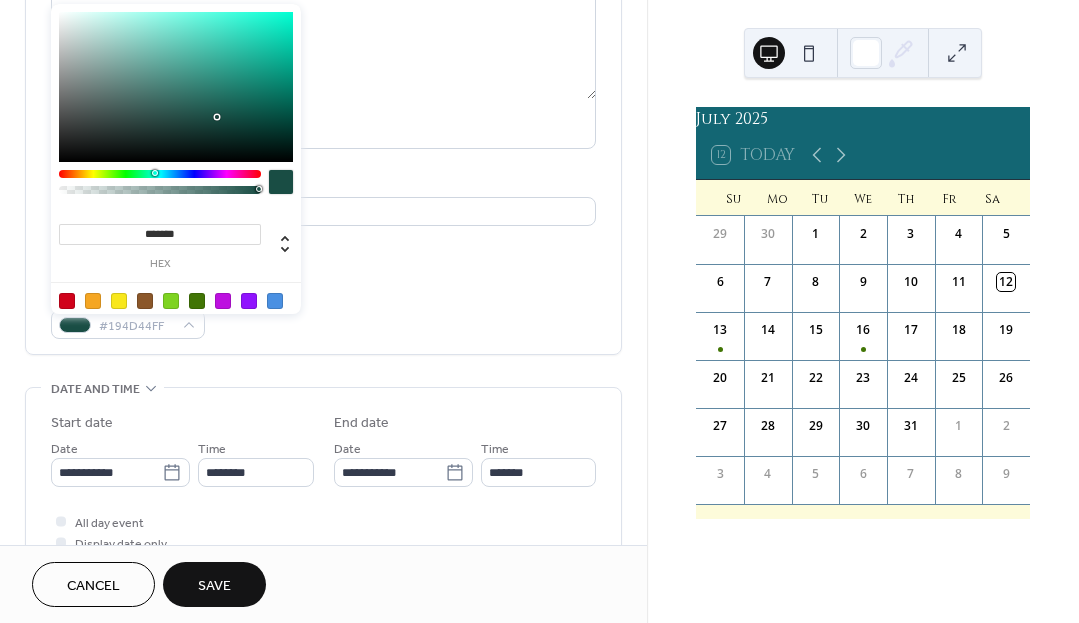 drag, startPoint x: 198, startPoint y: 171, endPoint x: 154, endPoint y: 177, distance: 44.407207 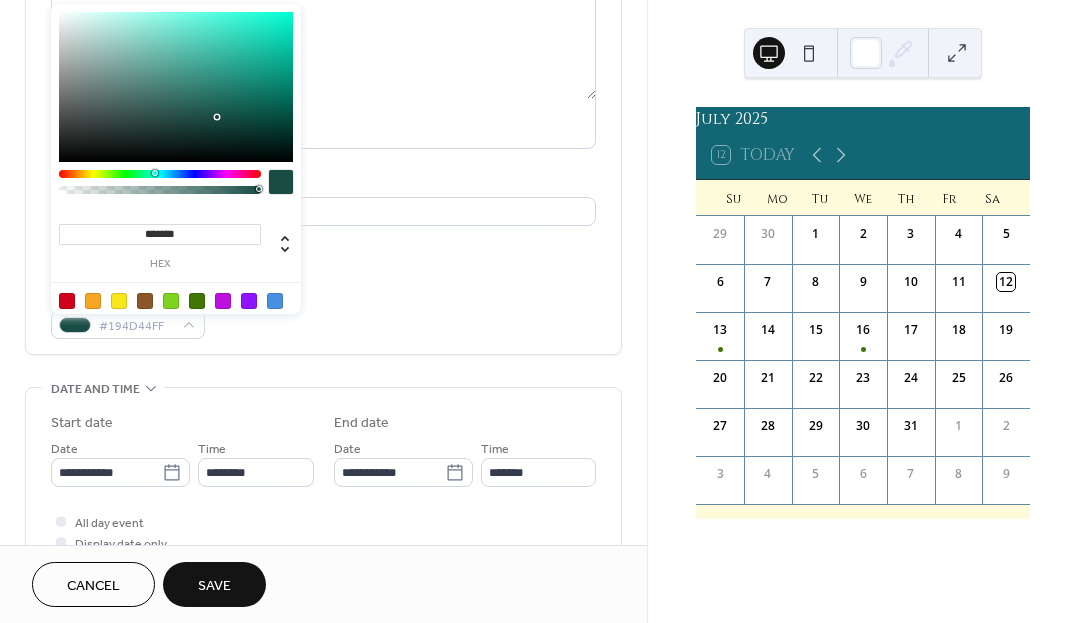 click at bounding box center [160, 187] 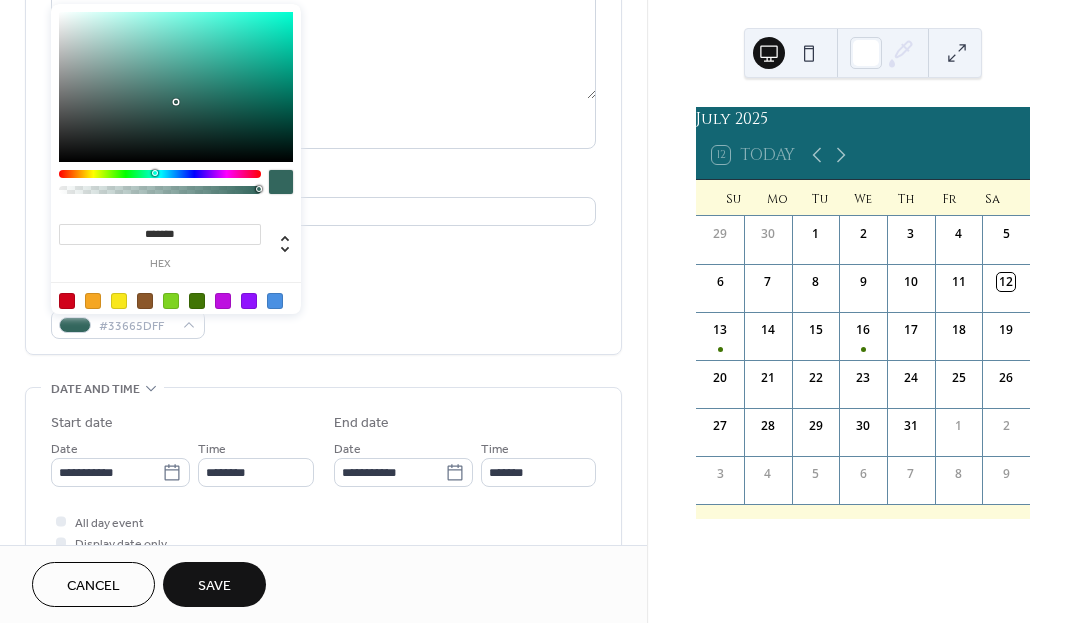 click on "******* hex" at bounding box center (176, 178) 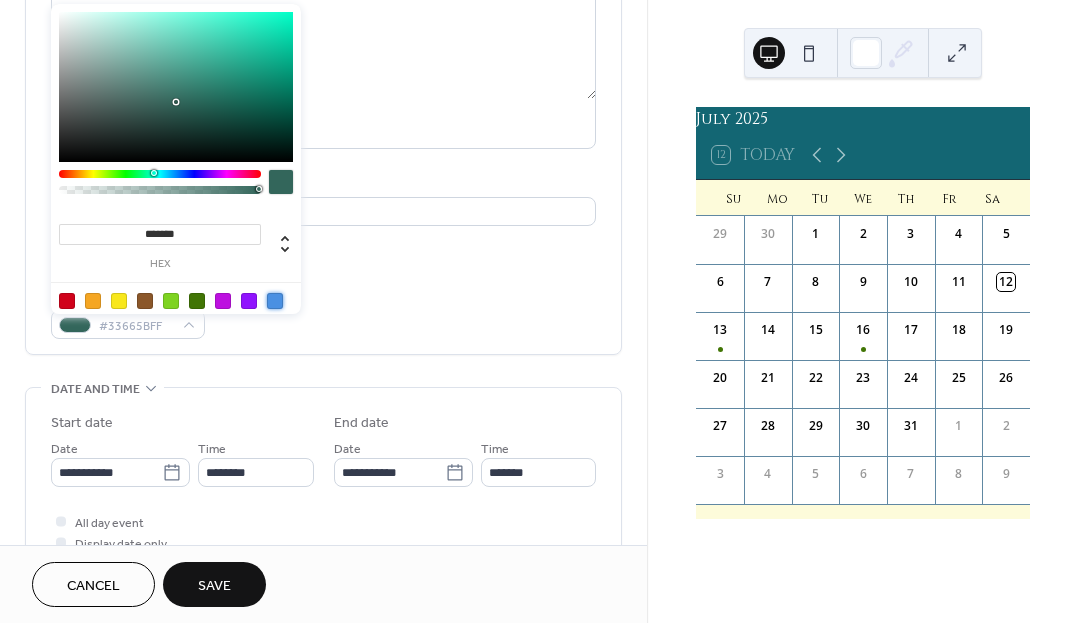 click at bounding box center [275, 301] 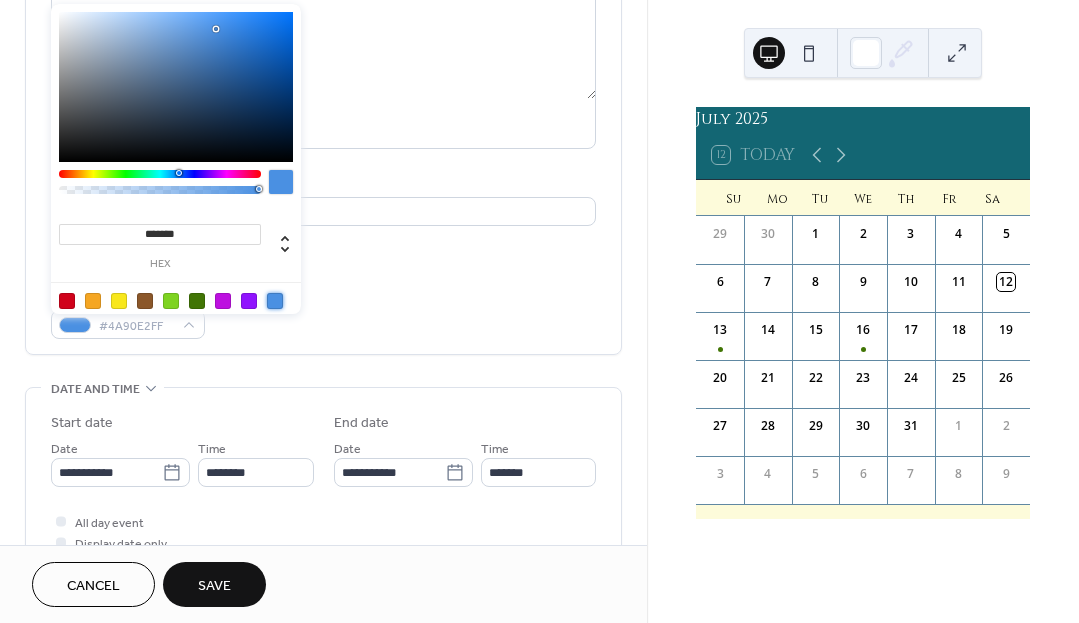 type on "*******" 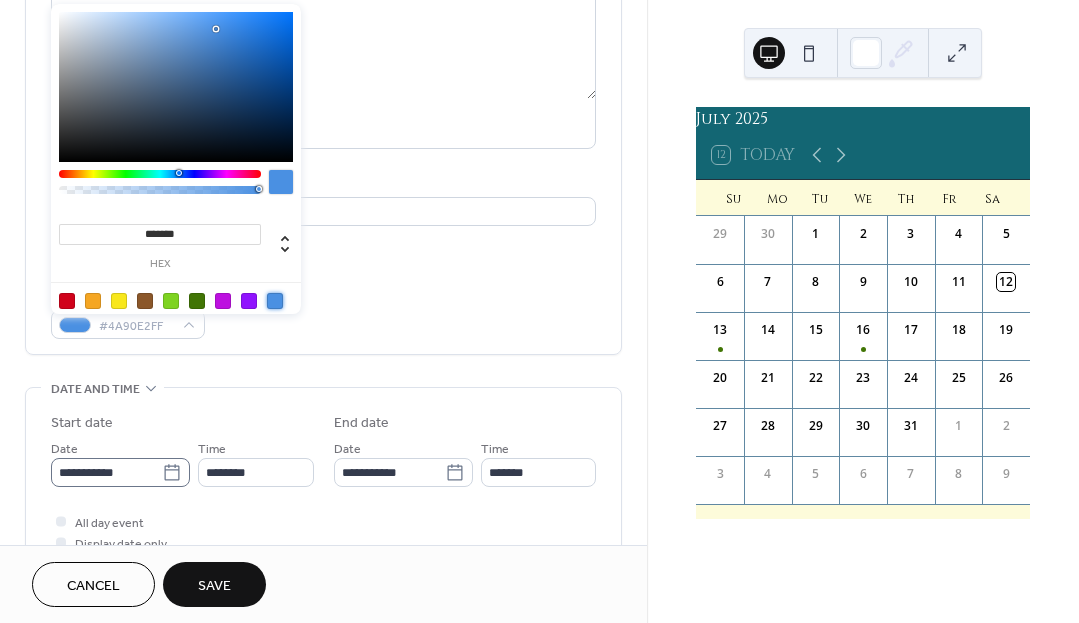 click 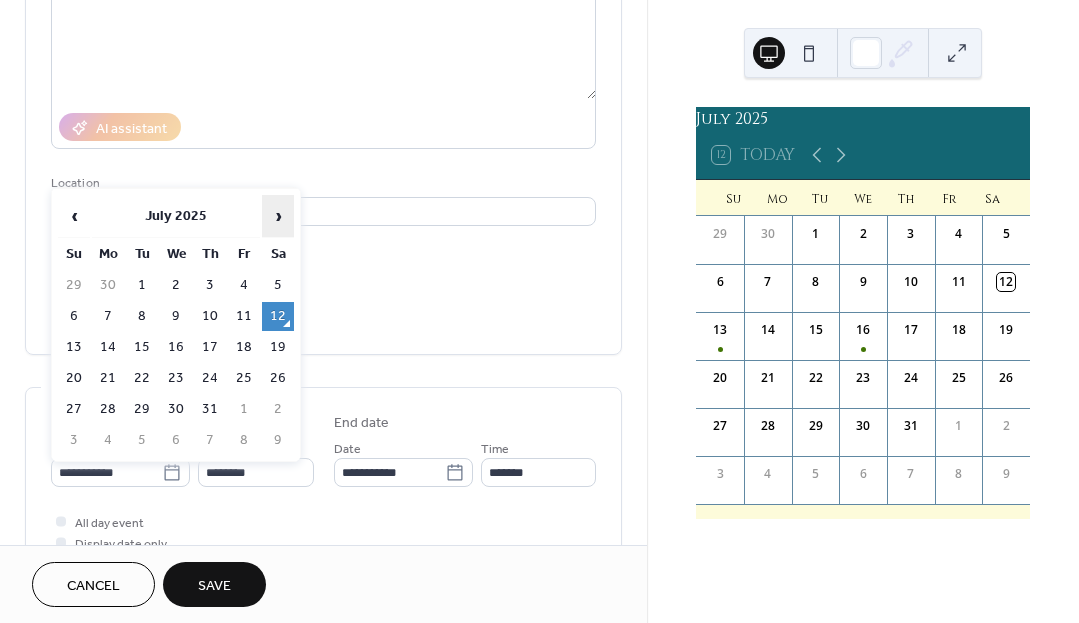 click on "›" at bounding box center [278, 216] 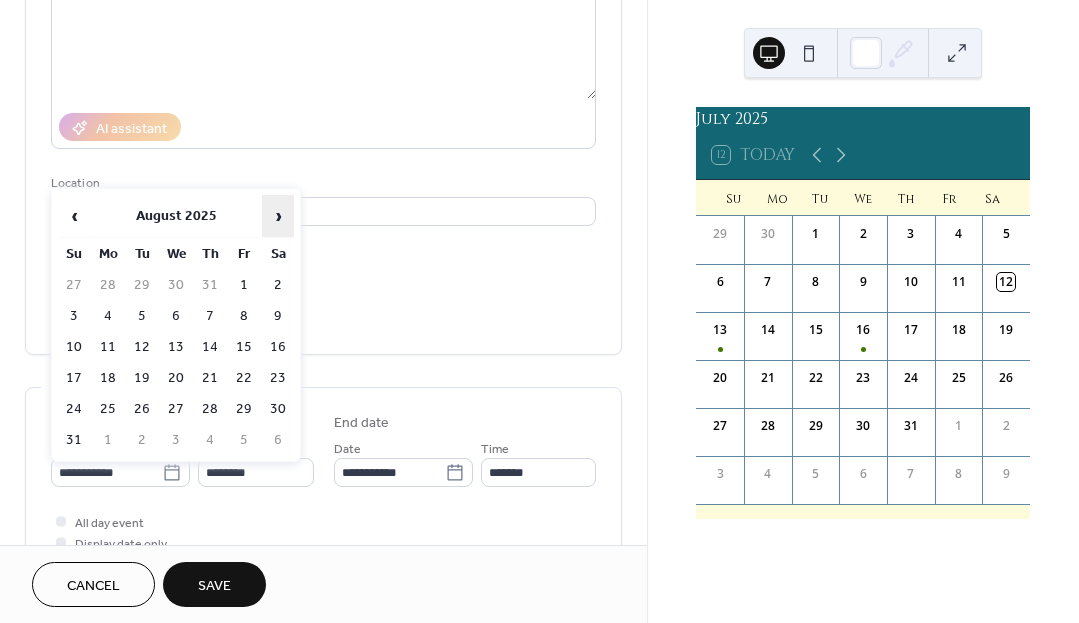 click on "›" at bounding box center (278, 216) 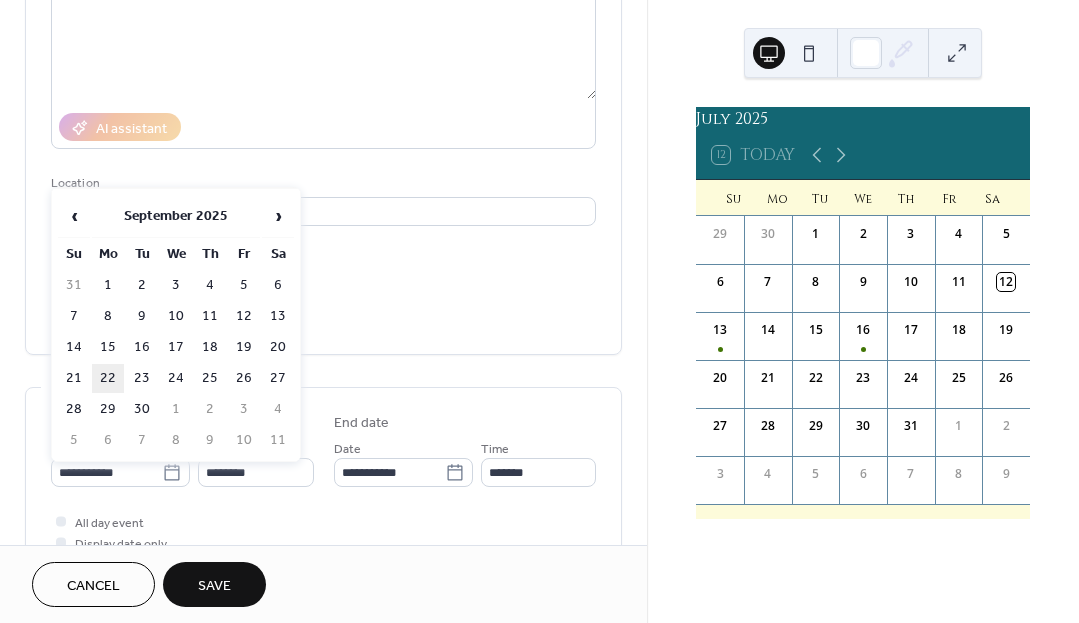 click on "22" at bounding box center [108, 378] 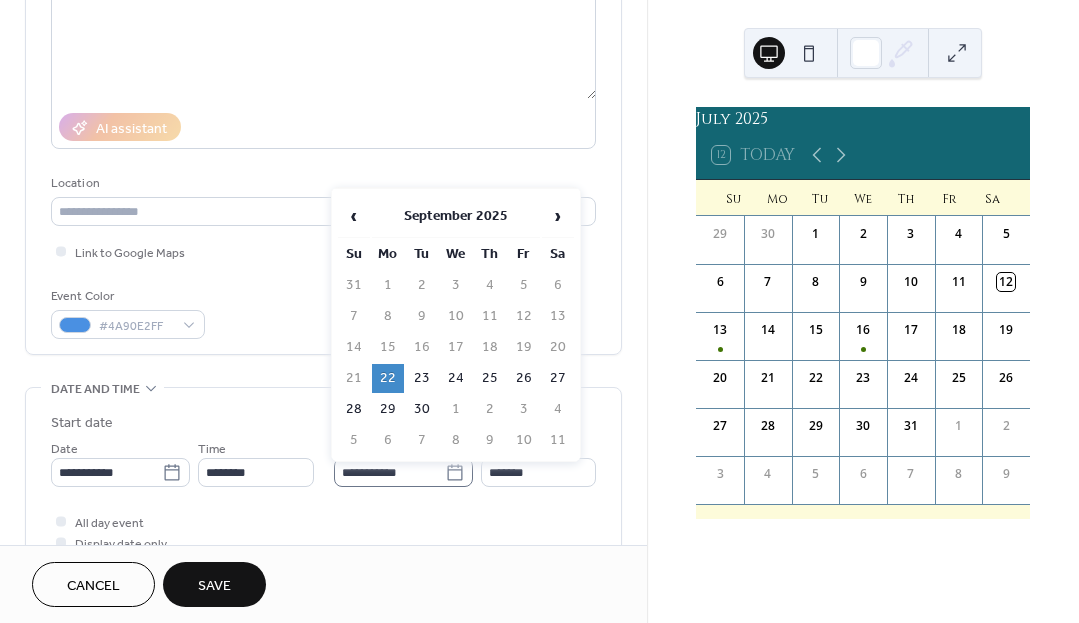 click 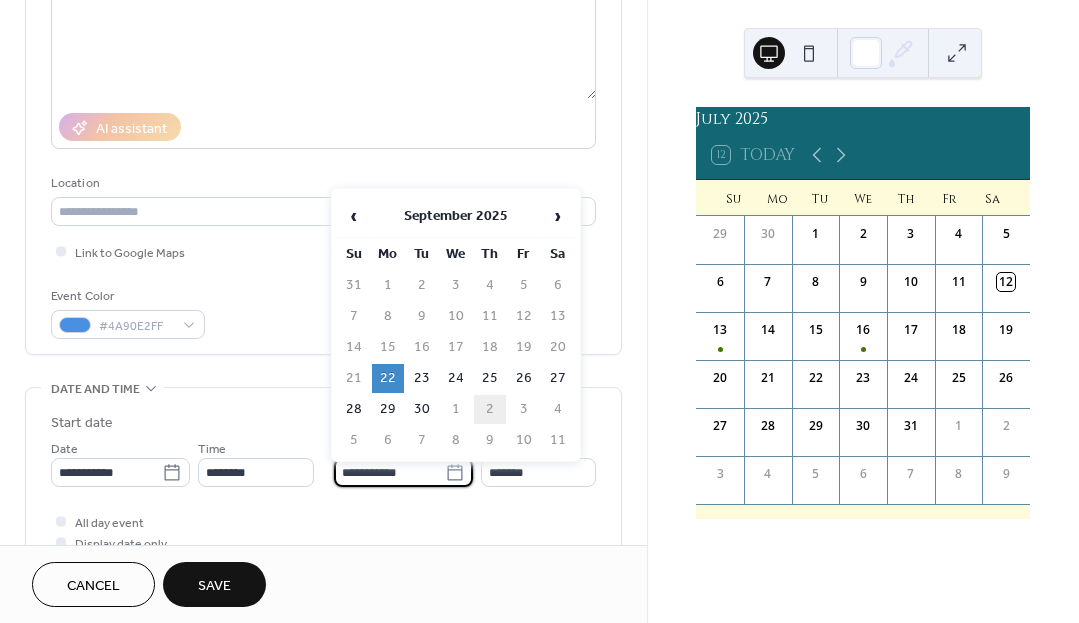 click on "2" at bounding box center (490, 409) 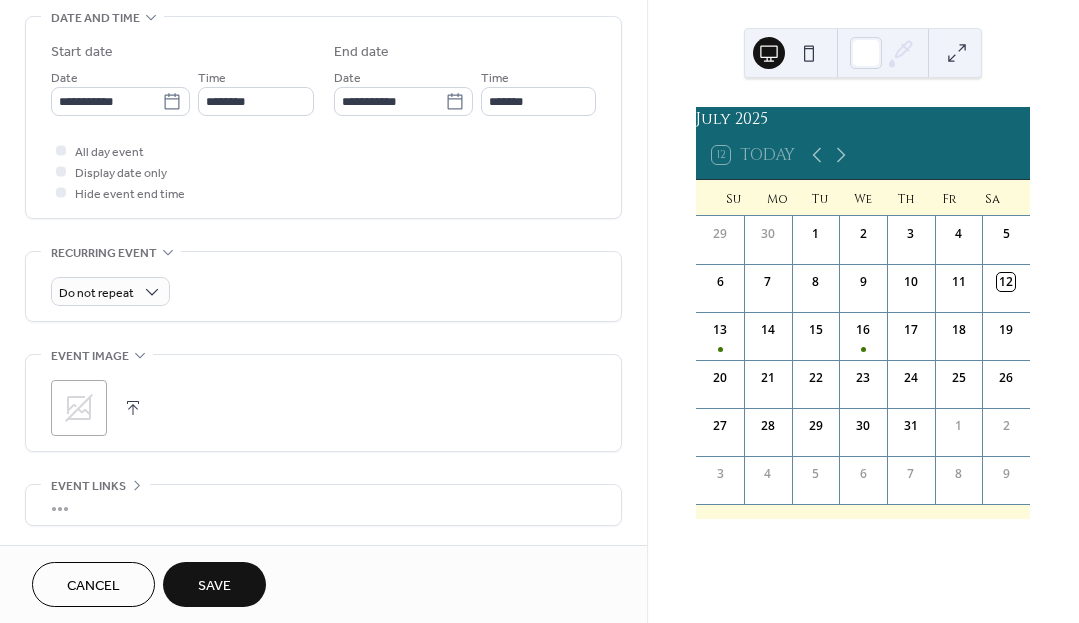 scroll, scrollTop: 638, scrollLeft: 0, axis: vertical 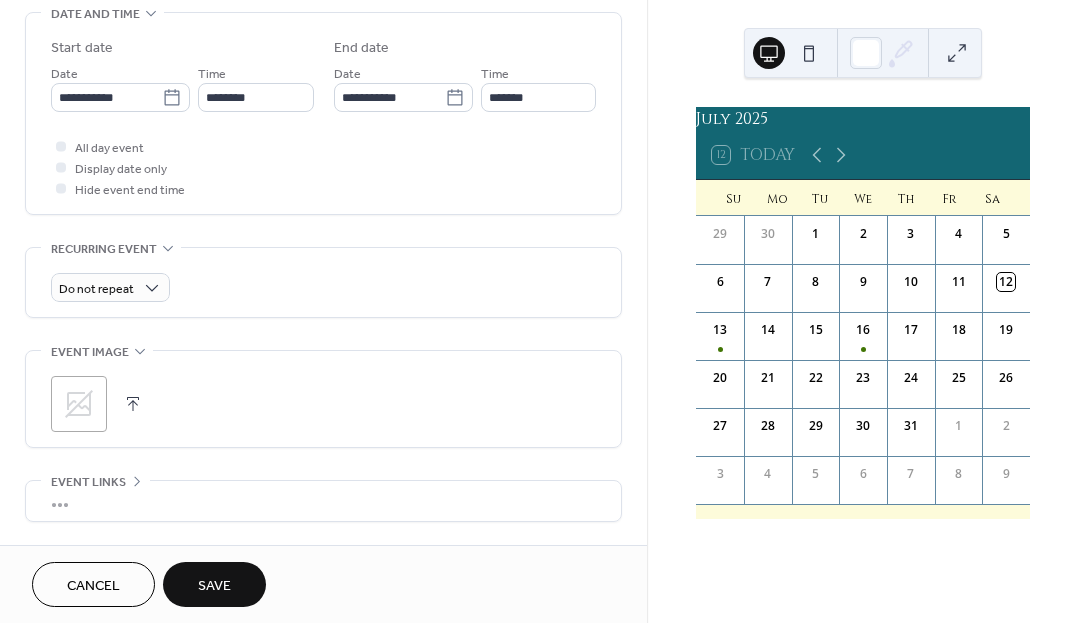 click on ";" at bounding box center (79, 404) 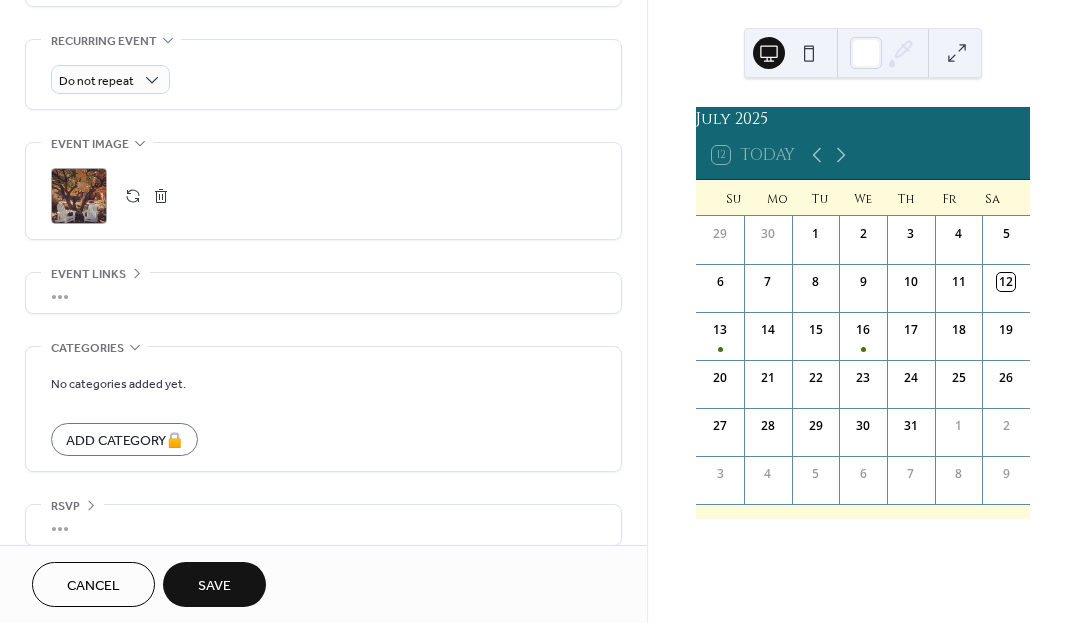 scroll, scrollTop: 861, scrollLeft: 0, axis: vertical 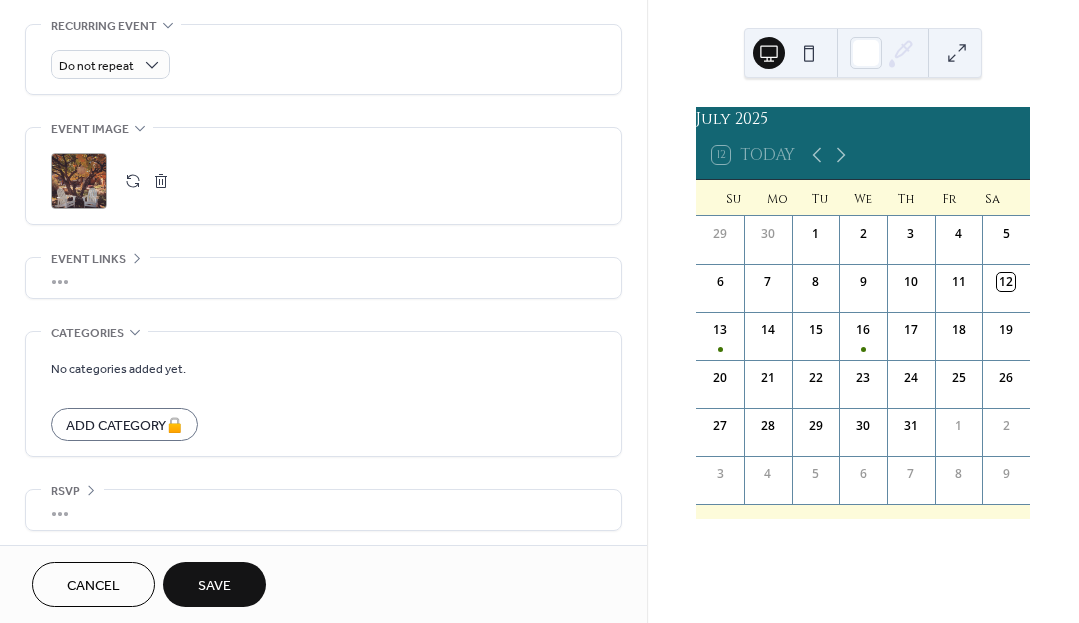 click on "Save" at bounding box center [214, 586] 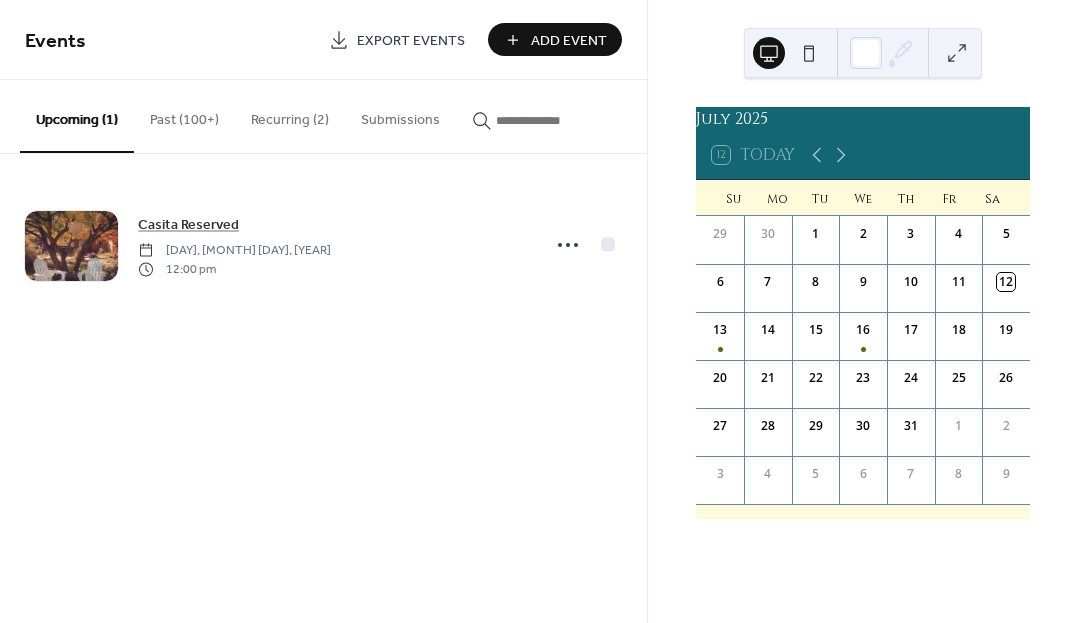 click on "Upcoming  (1)" at bounding box center [77, 116] 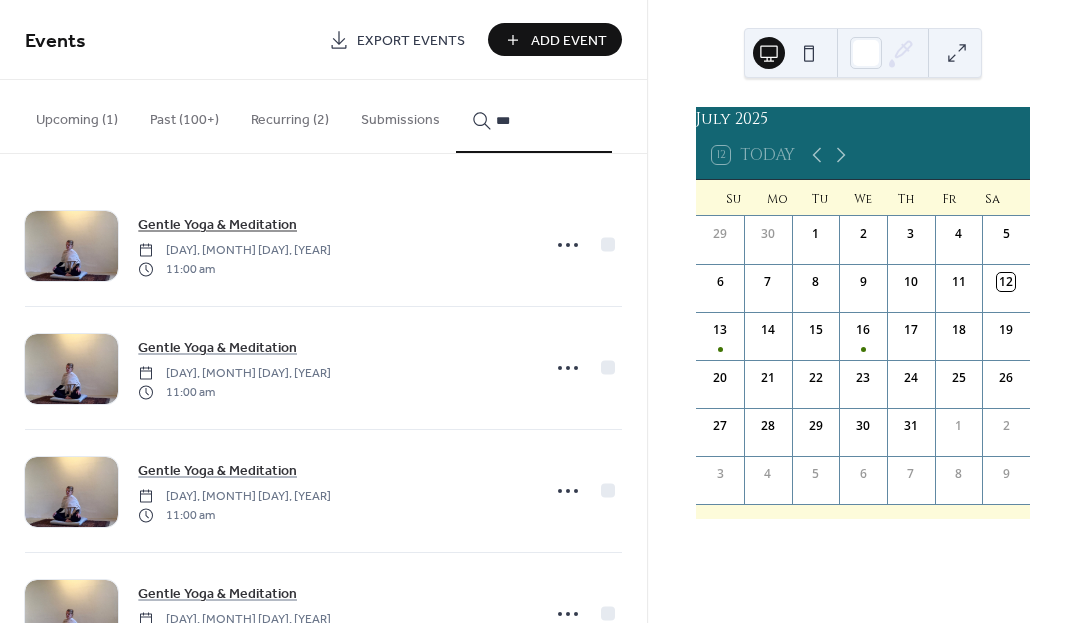 type on "***" 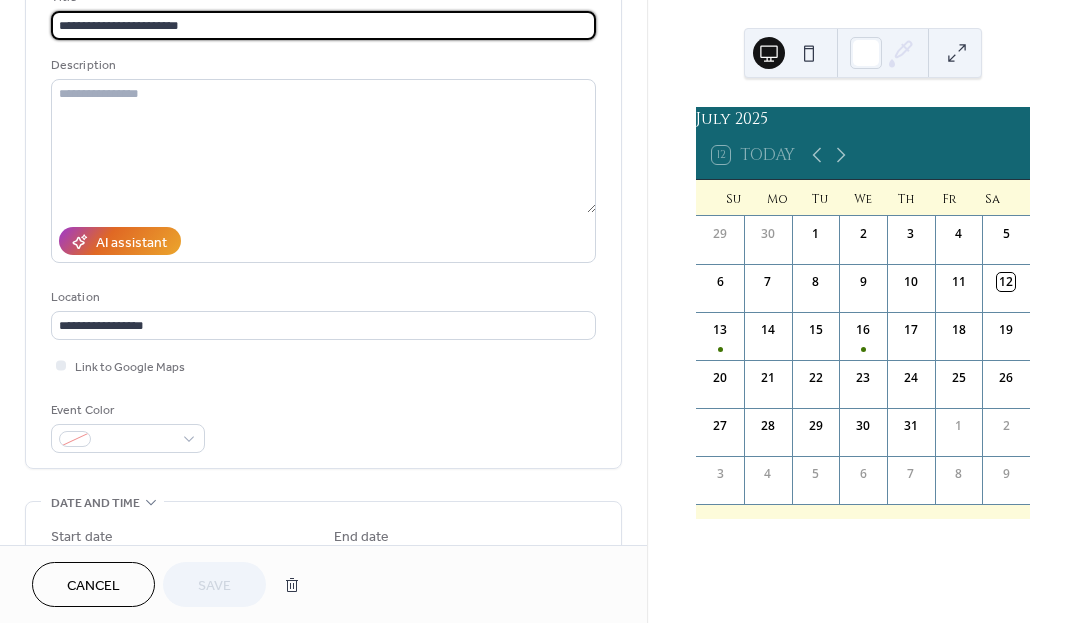 scroll, scrollTop: 42, scrollLeft: 0, axis: vertical 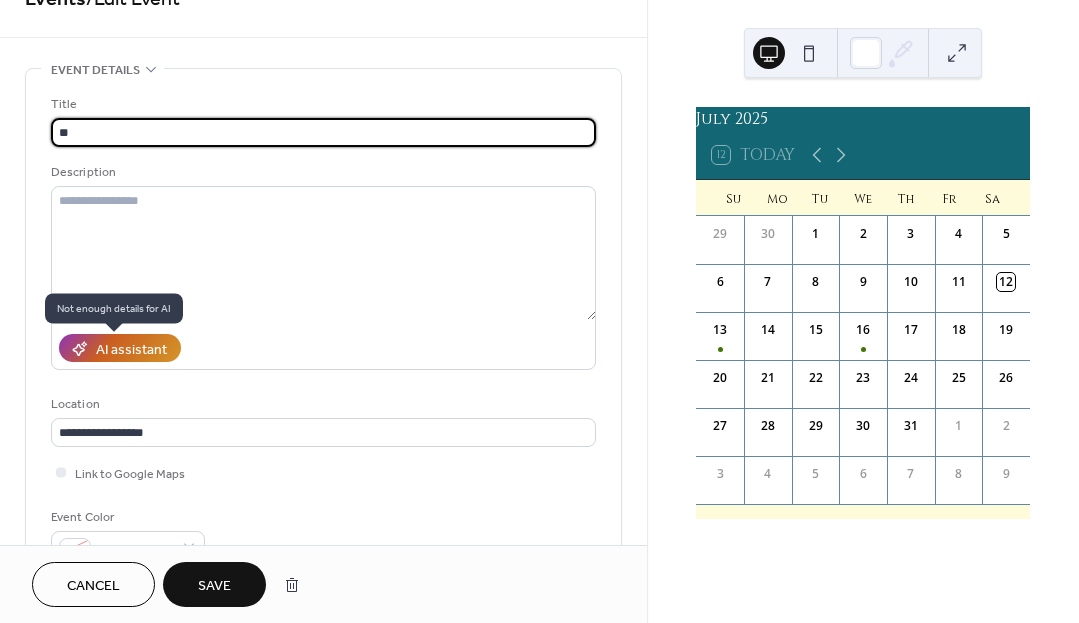type on "*" 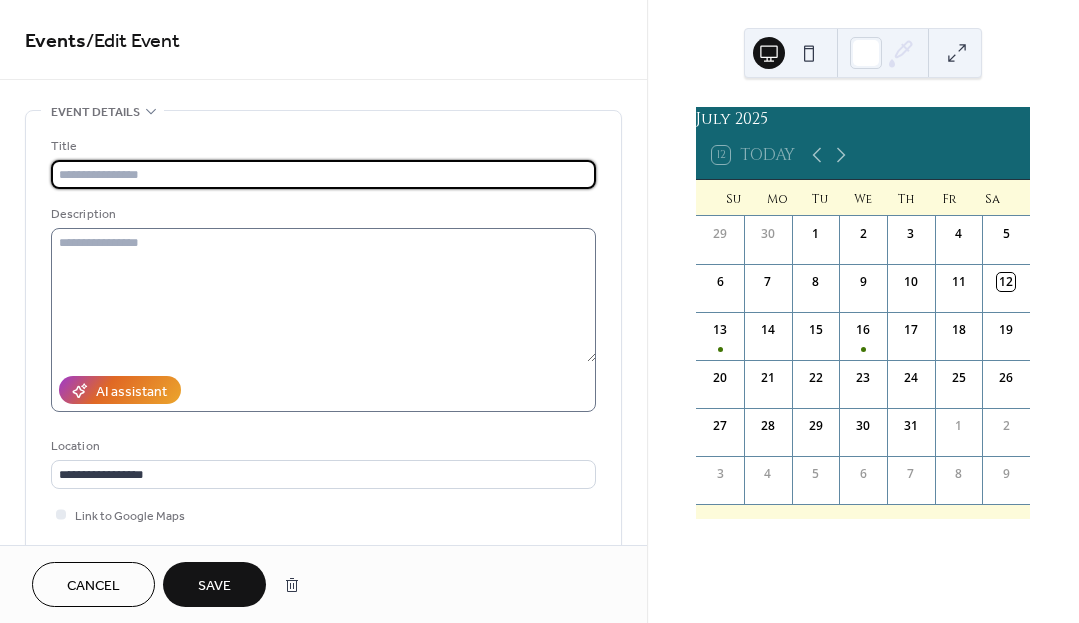 scroll, scrollTop: 0, scrollLeft: 0, axis: both 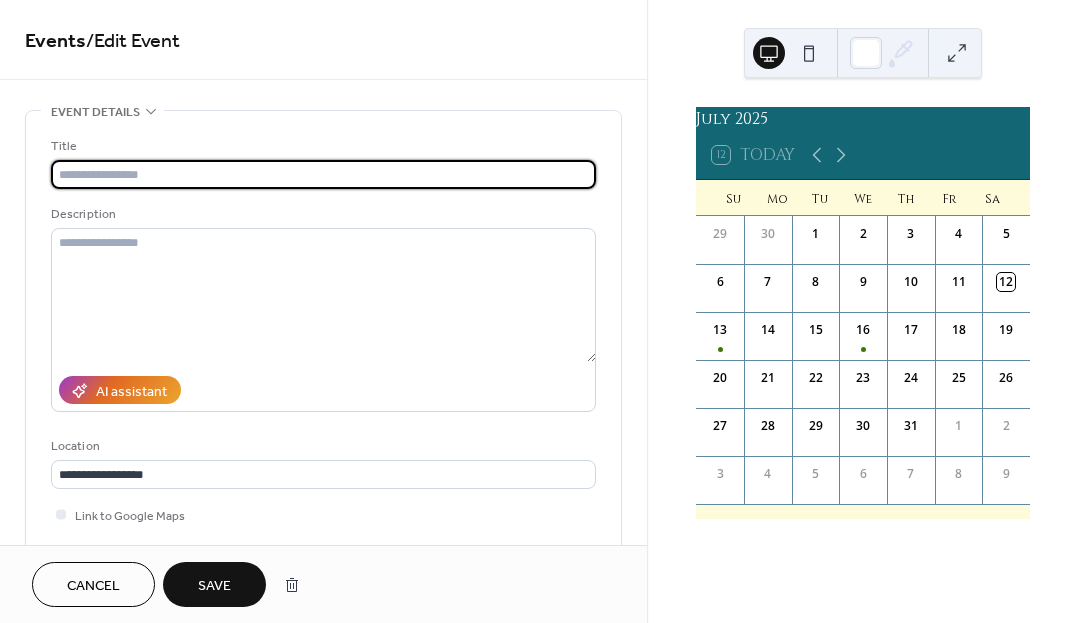 type 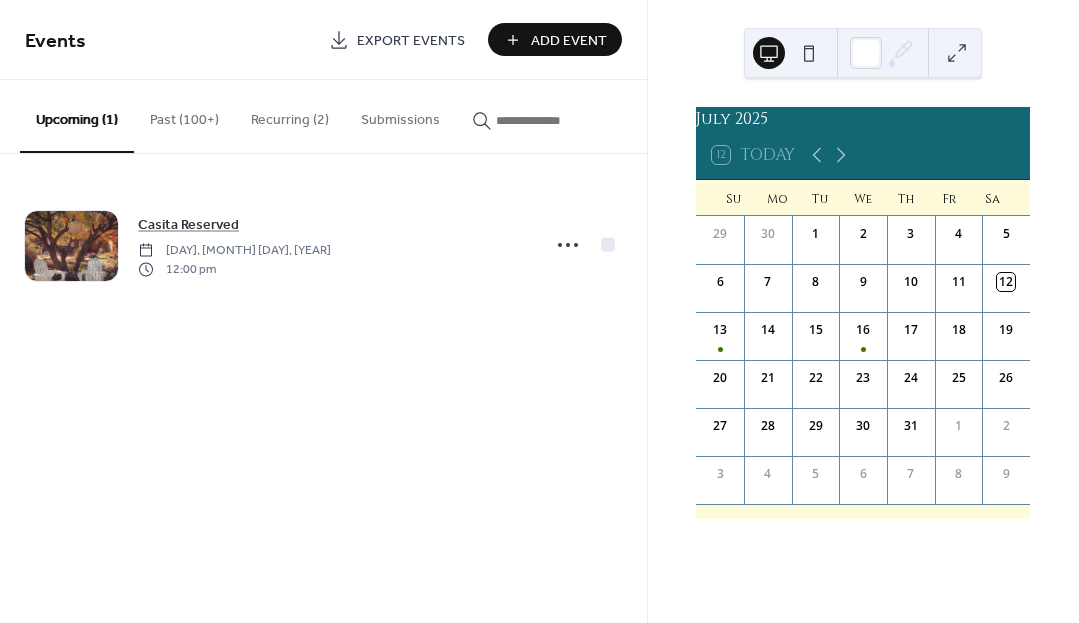 scroll, scrollTop: 0, scrollLeft: 0, axis: both 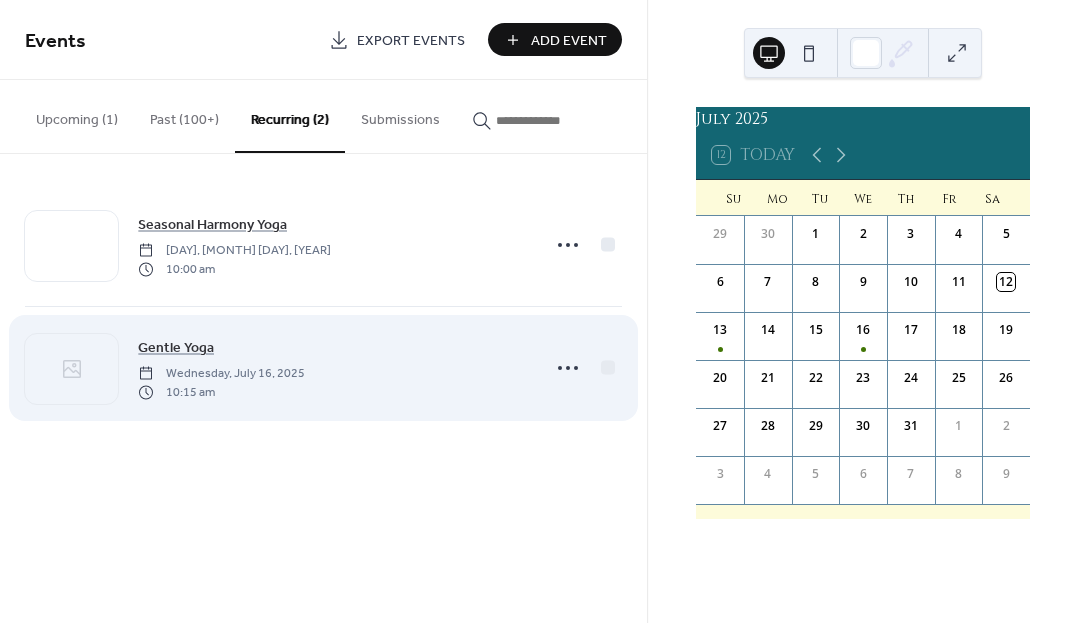 click 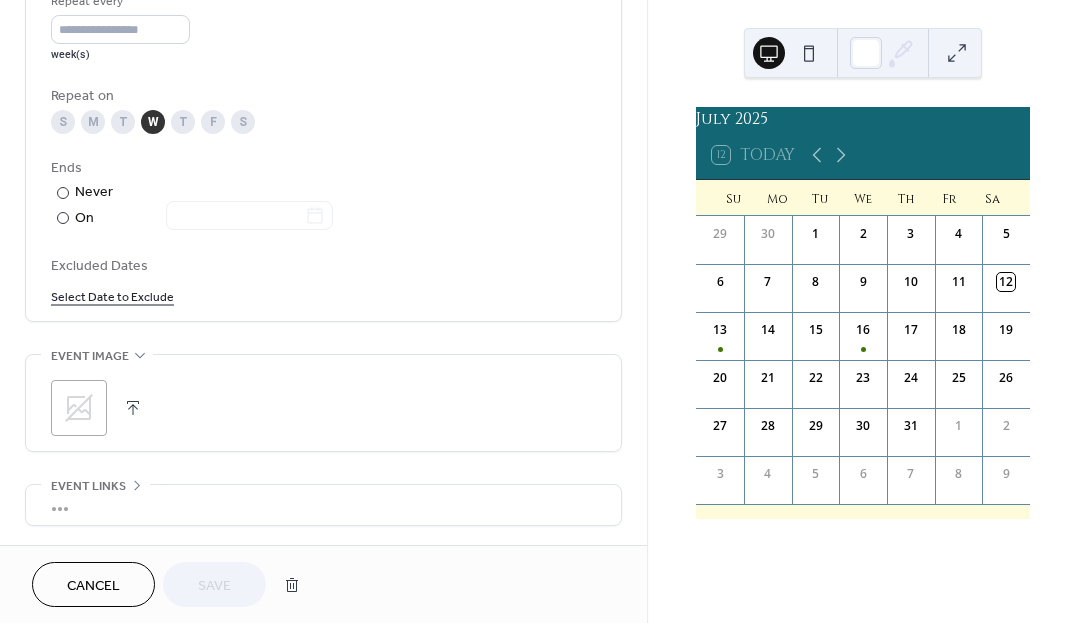 scroll, scrollTop: 989, scrollLeft: 0, axis: vertical 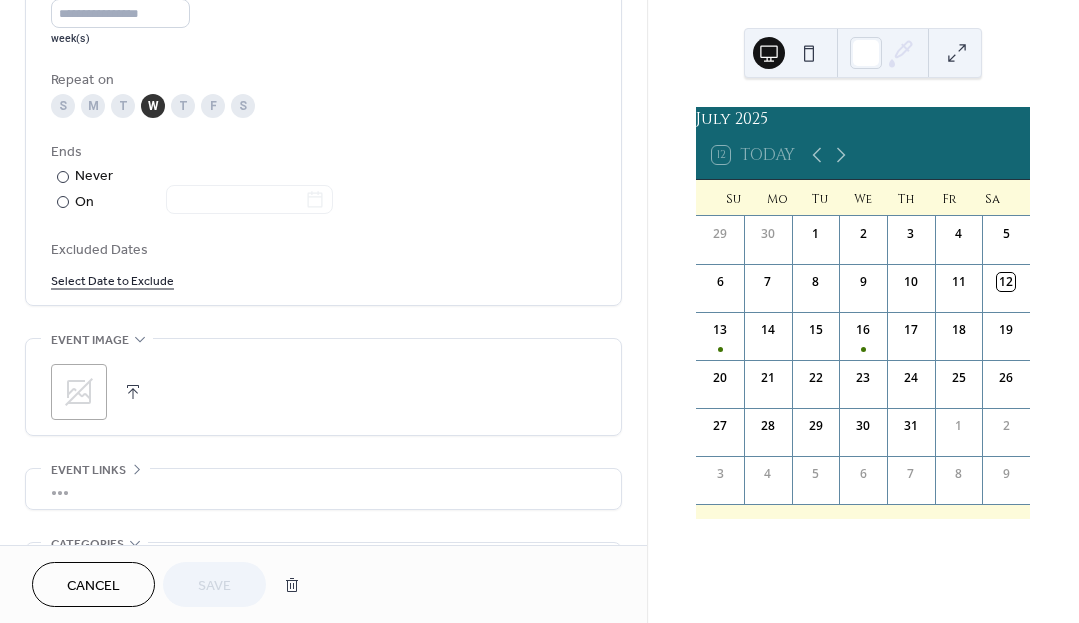 click 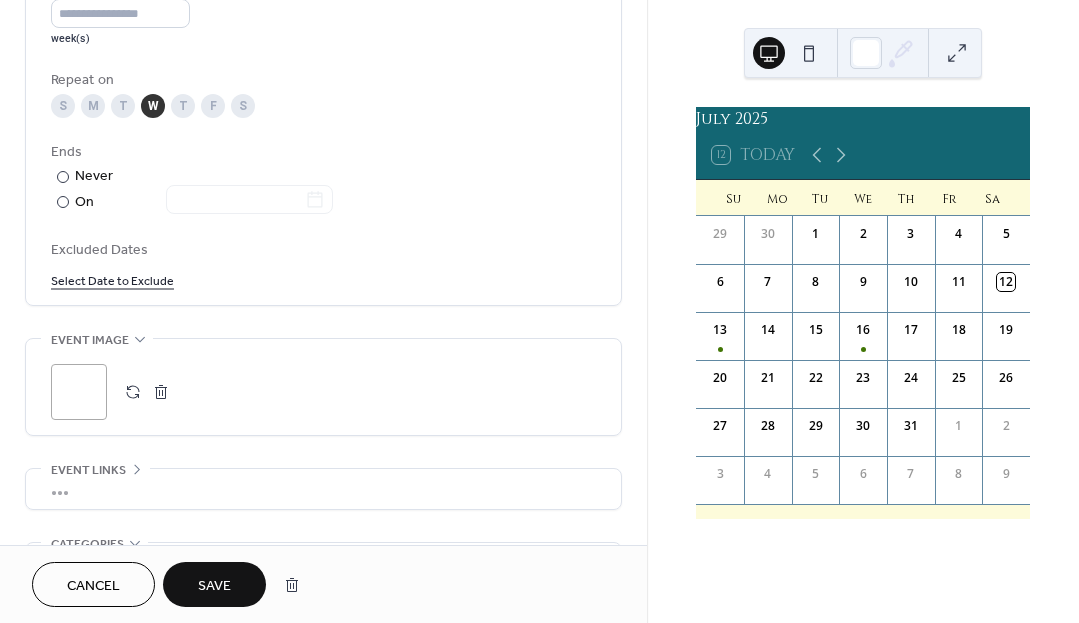 click on "Save" at bounding box center [214, 586] 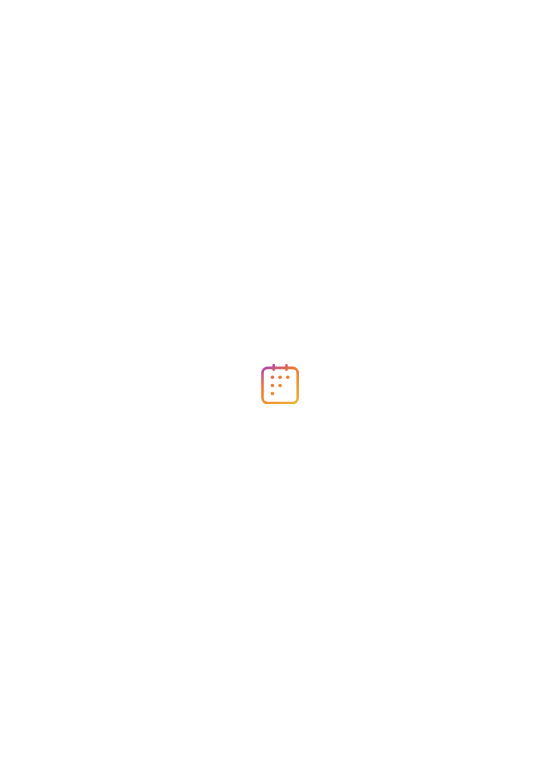 scroll, scrollTop: 0, scrollLeft: 0, axis: both 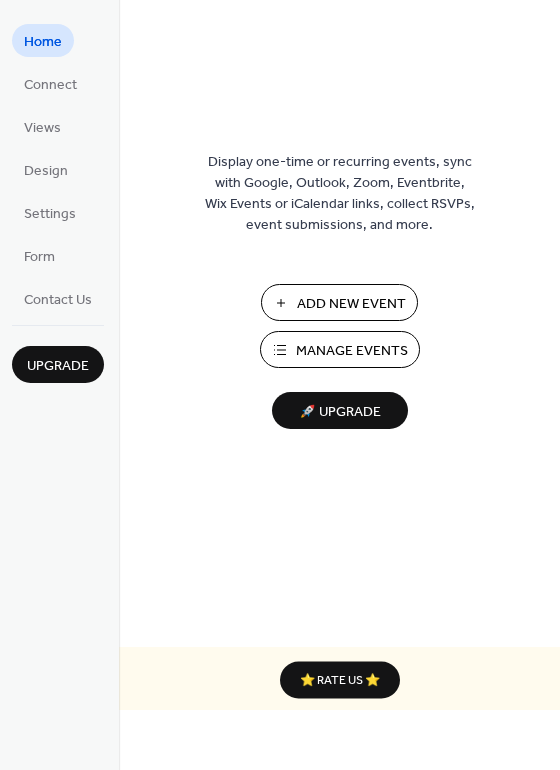 click on "Manage Events" at bounding box center [352, 351] 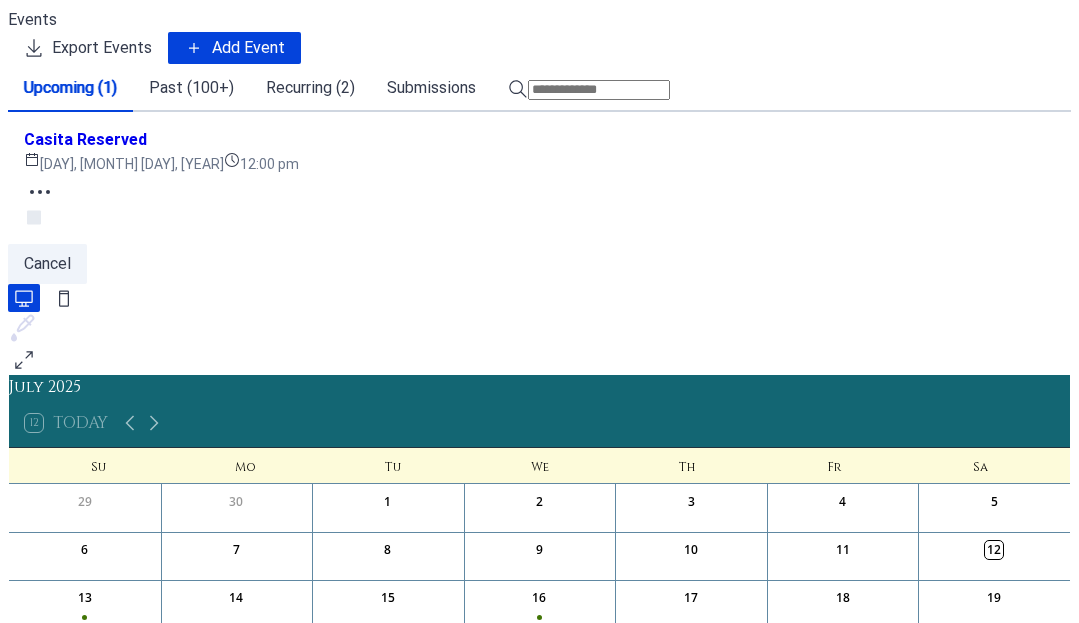 scroll, scrollTop: 0, scrollLeft: 0, axis: both 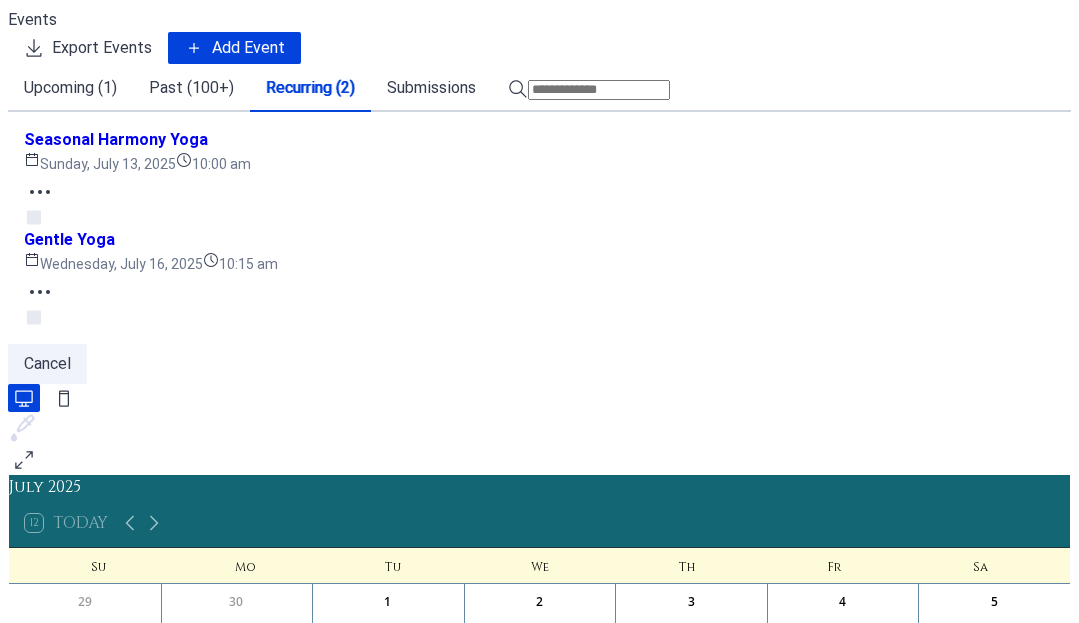 click on "Seasonal Harmony Yoga" at bounding box center (116, 140) 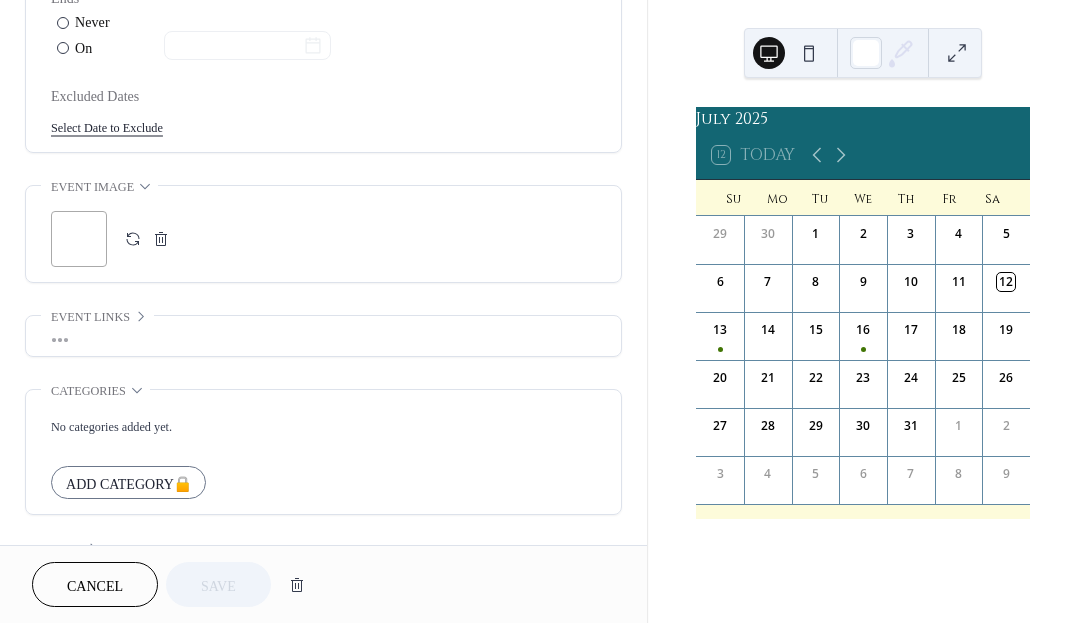 scroll, scrollTop: 1156, scrollLeft: 0, axis: vertical 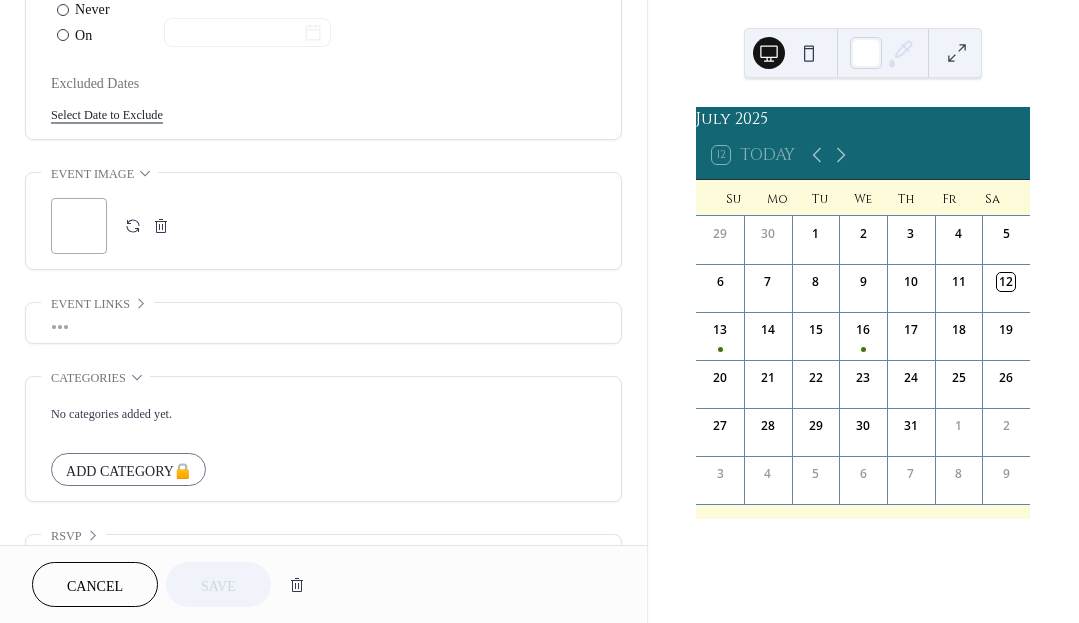 click on ";" at bounding box center [79, 226] 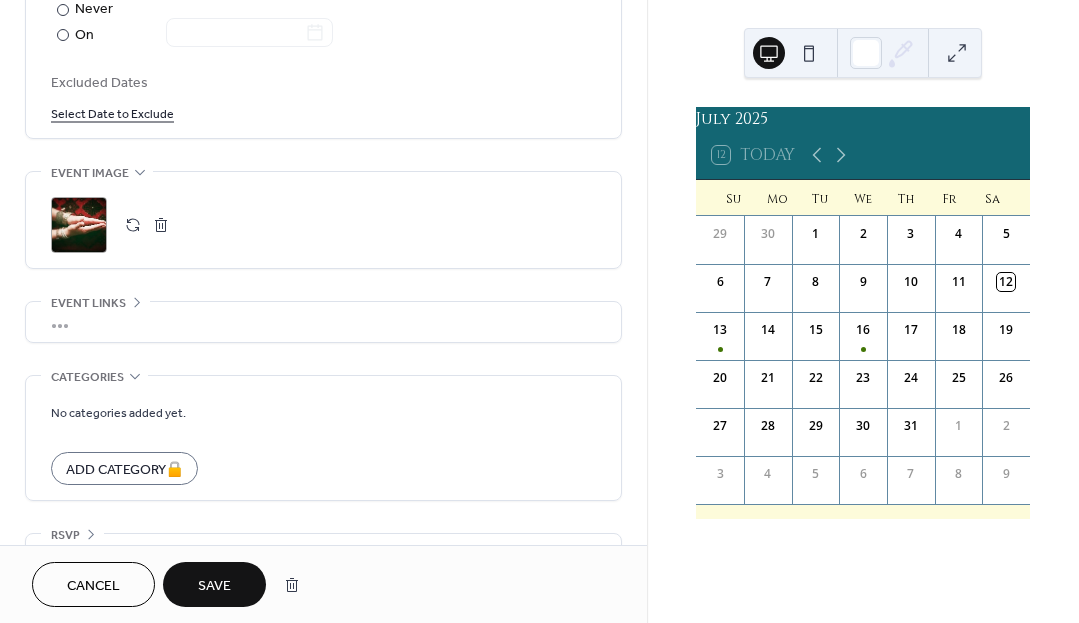 click on "Save" at bounding box center (214, 584) 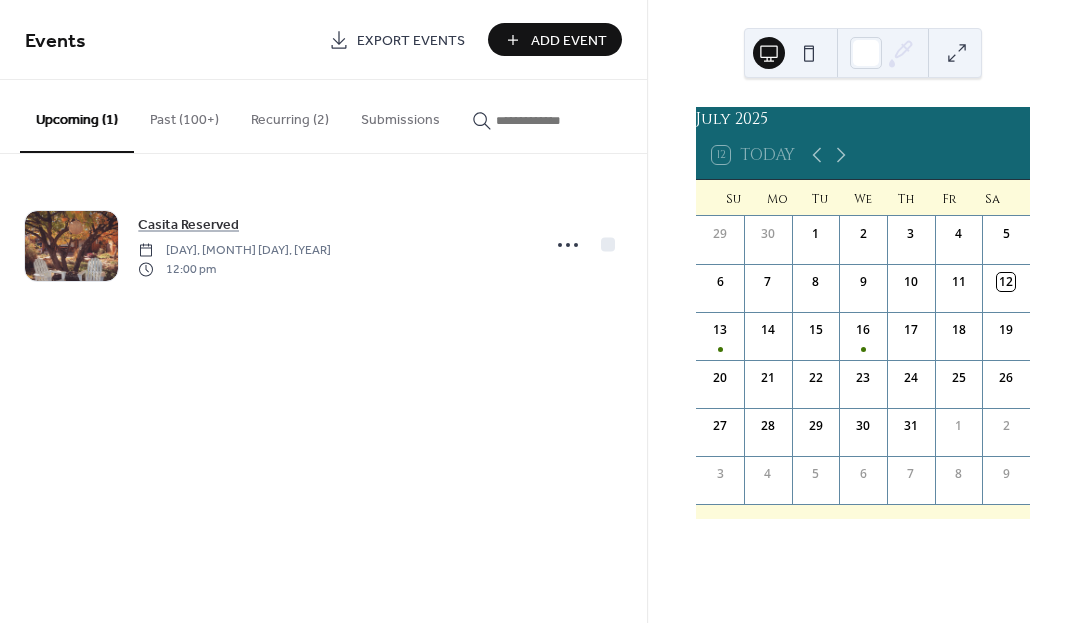 click on "Recurring  (2)" at bounding box center (290, 115) 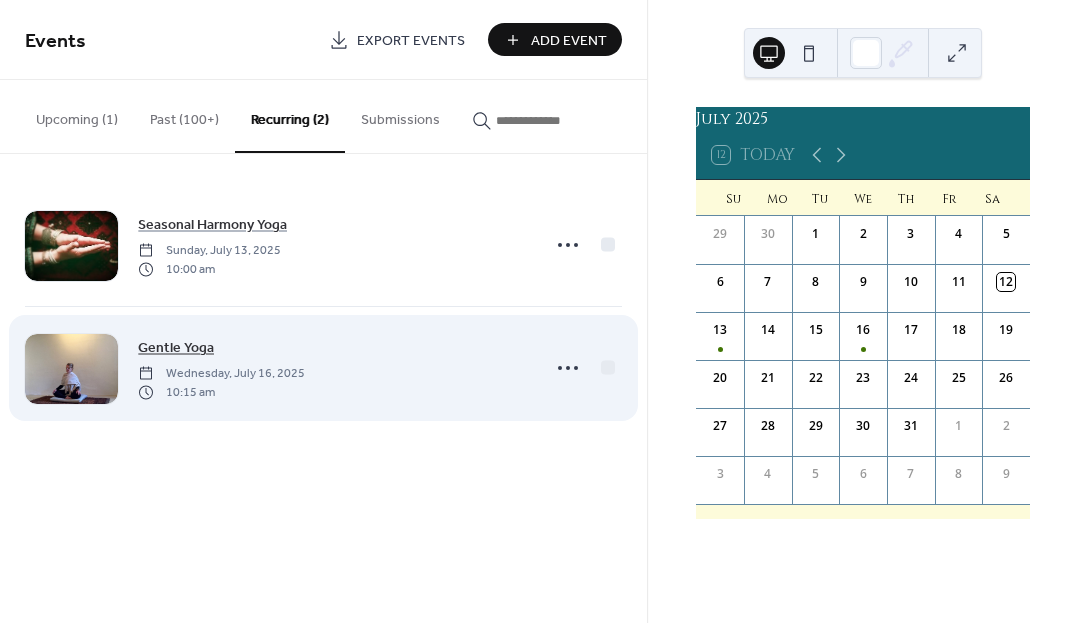 click on "Gentle Yoga" at bounding box center [176, 348] 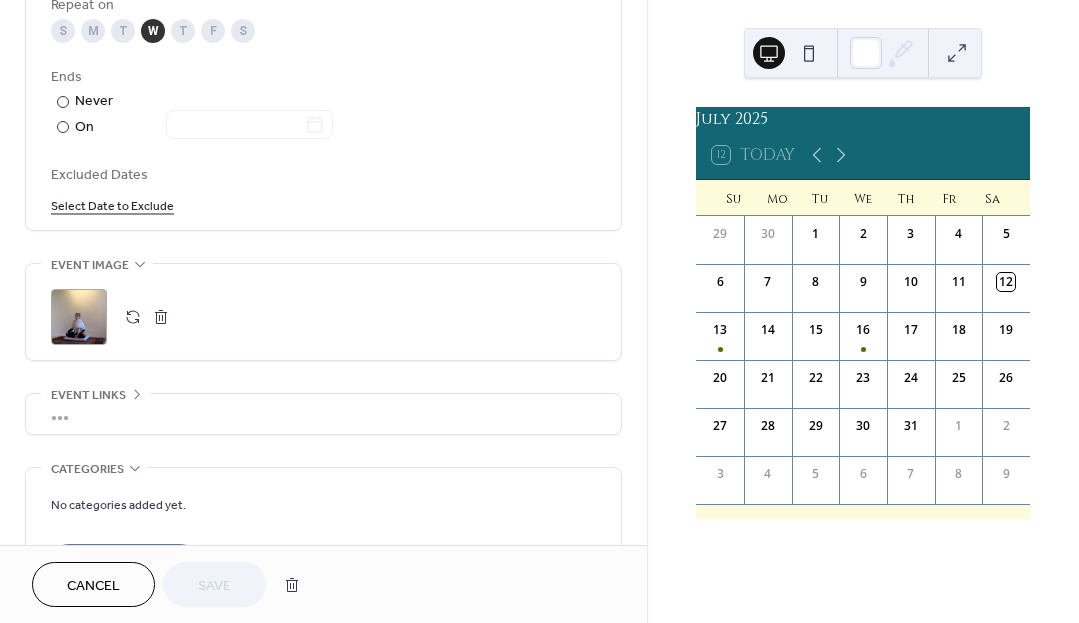 scroll, scrollTop: 1067, scrollLeft: 0, axis: vertical 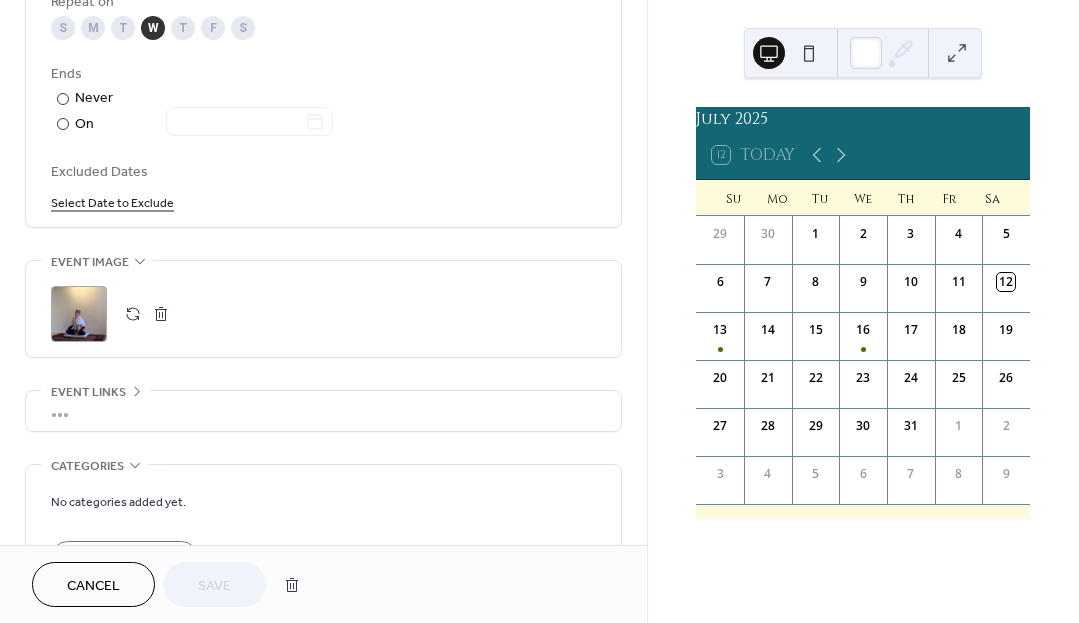 click on ";" at bounding box center [79, 314] 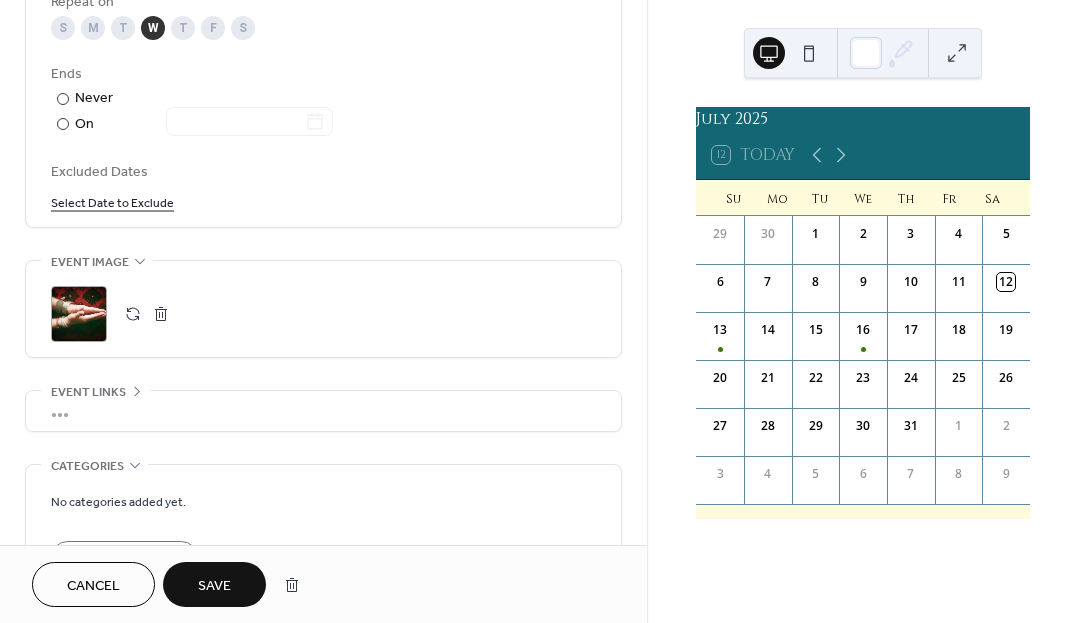click on "Save" at bounding box center (214, 584) 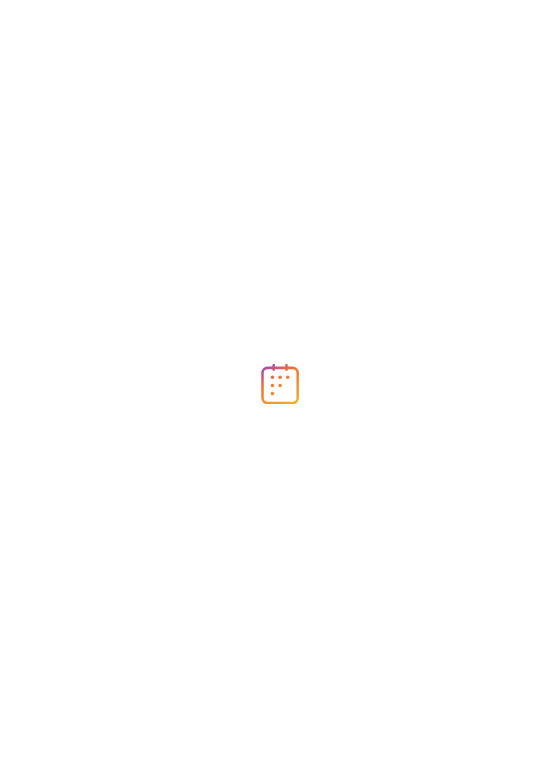 scroll, scrollTop: 0, scrollLeft: 0, axis: both 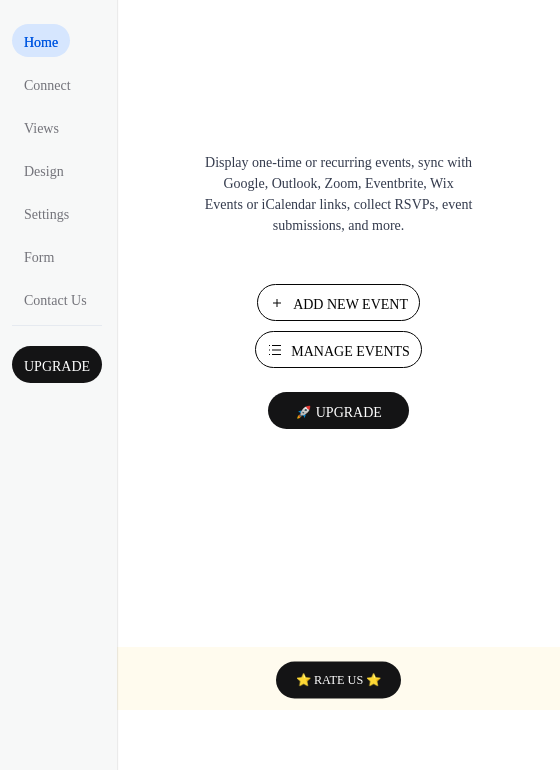 click on "Manage Events" at bounding box center [350, 351] 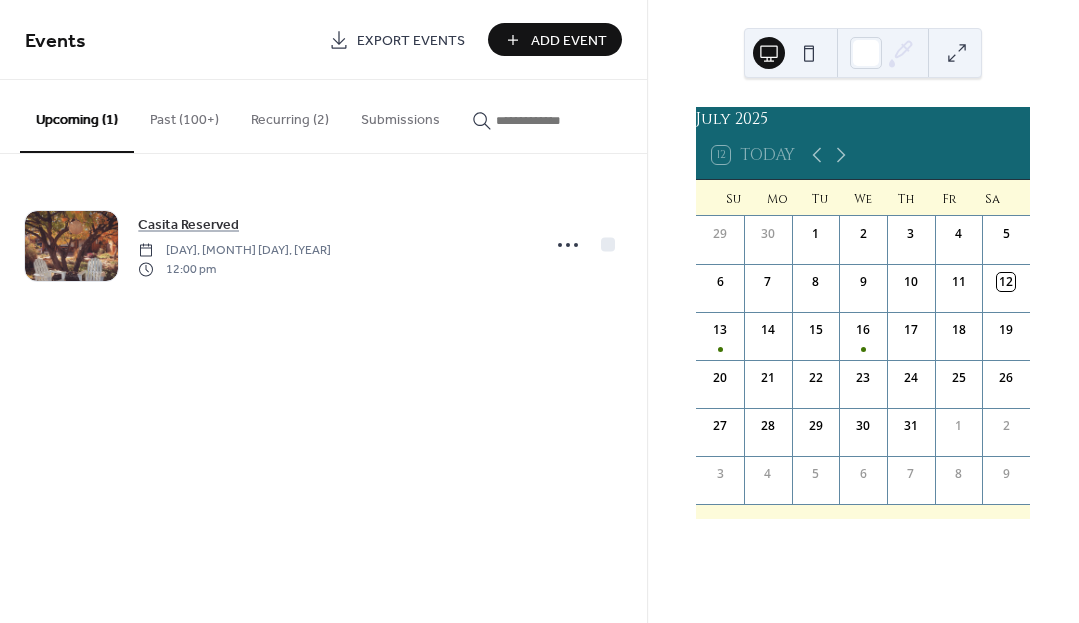 scroll, scrollTop: 0, scrollLeft: 0, axis: both 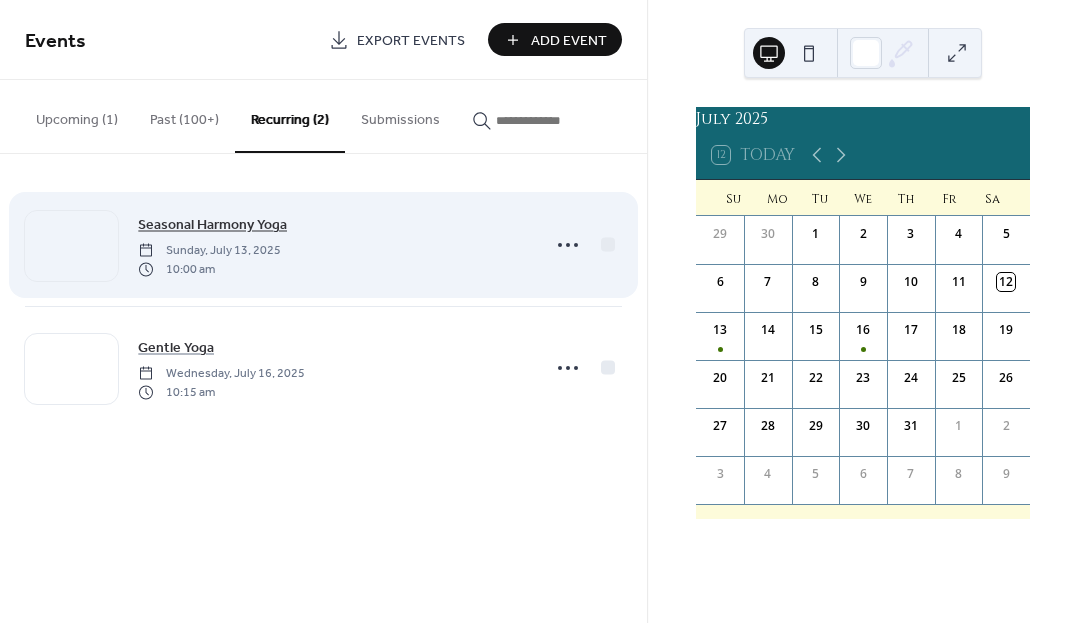 click on "Seasonal Harmony Yoga" at bounding box center (212, 225) 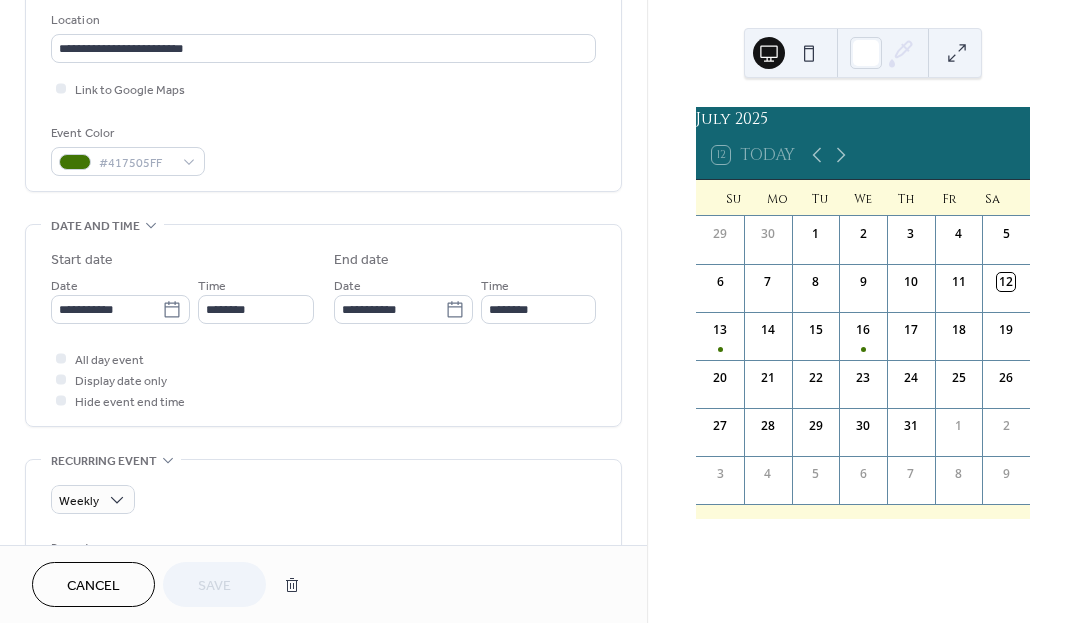 scroll, scrollTop: 427, scrollLeft: 0, axis: vertical 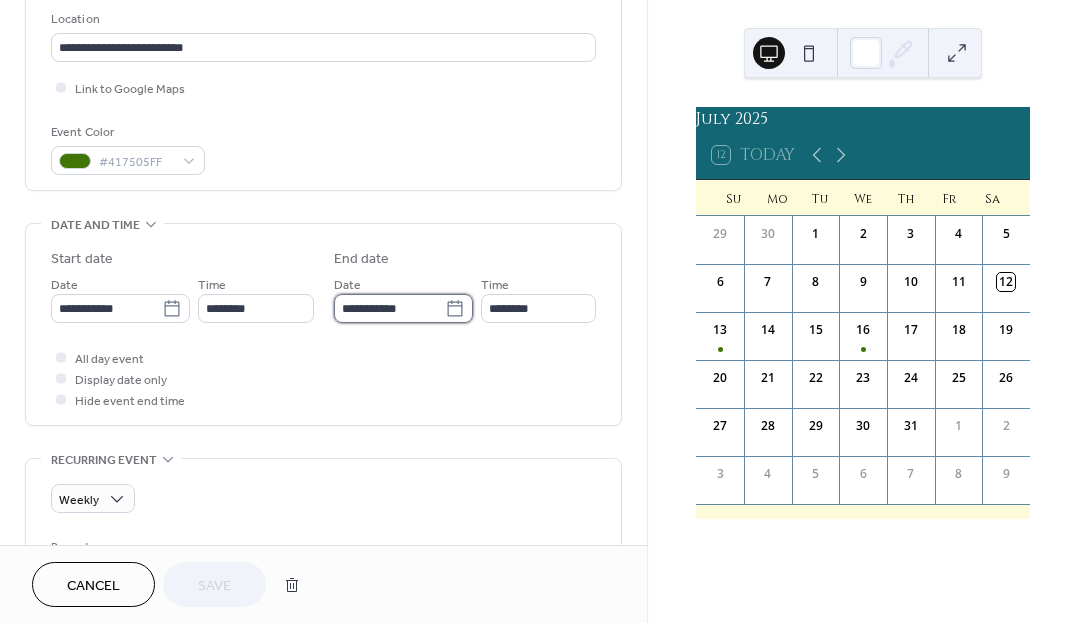 click on "**********" at bounding box center [389, 308] 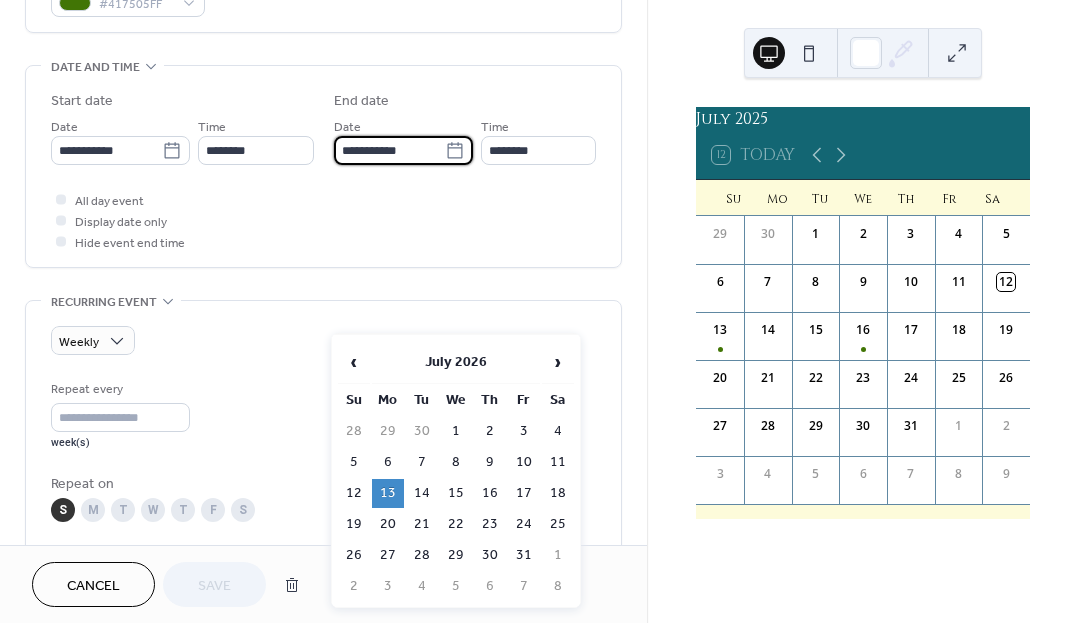scroll, scrollTop: 593, scrollLeft: 0, axis: vertical 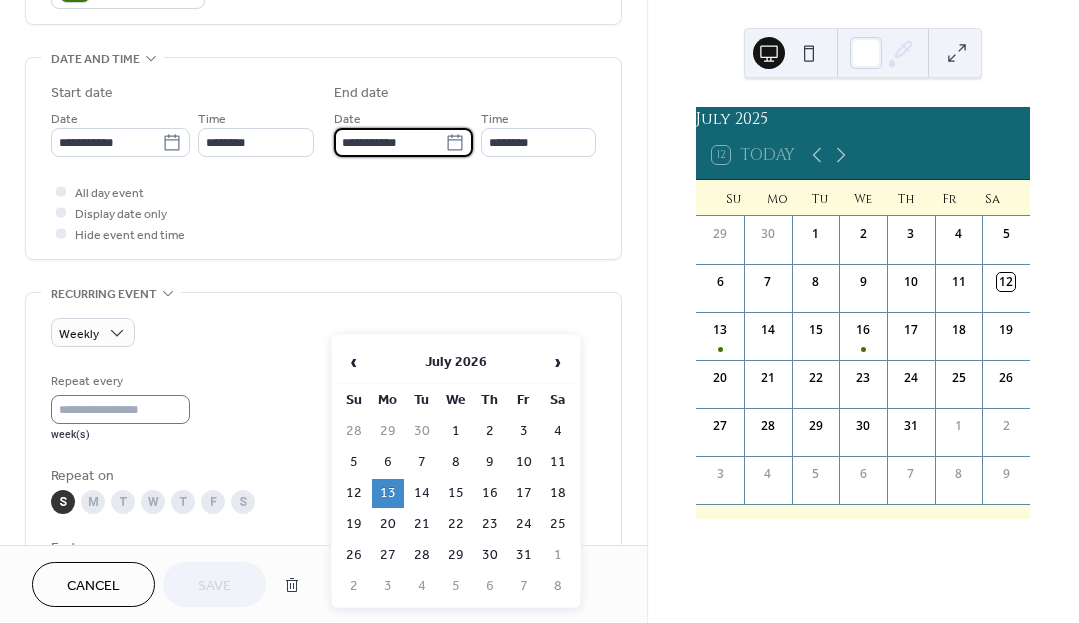 type on "**********" 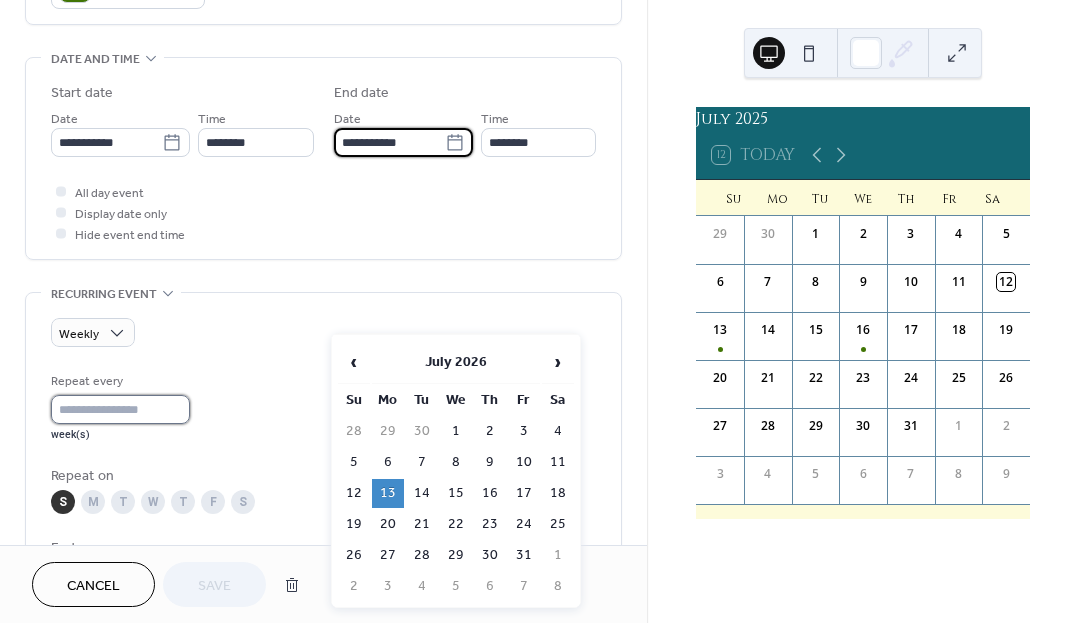 click on "**" at bounding box center (120, 409) 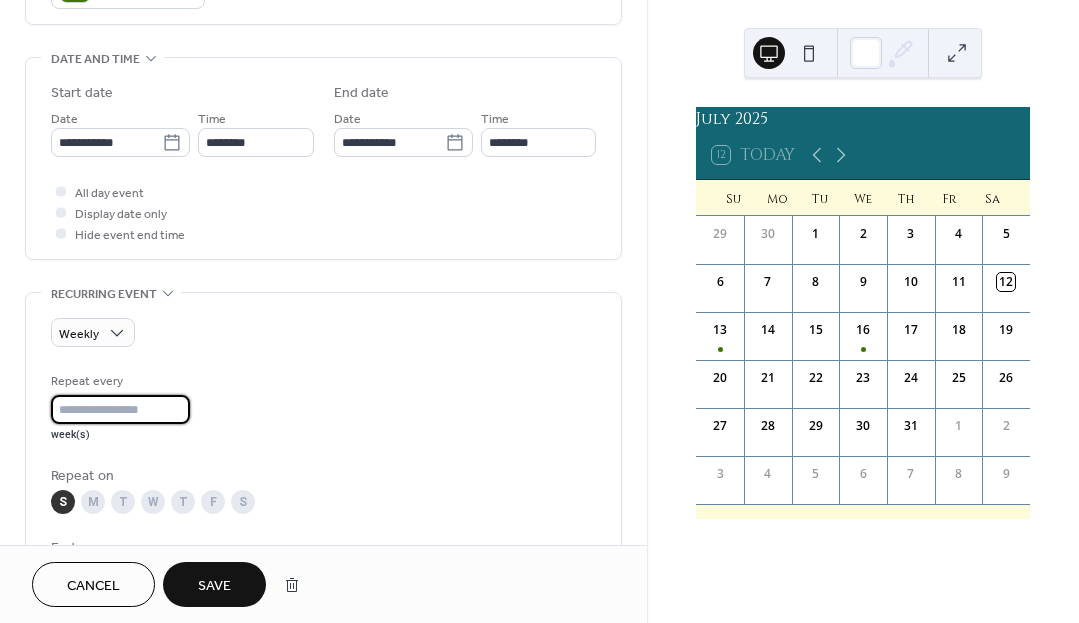 click on "**" at bounding box center [120, 409] 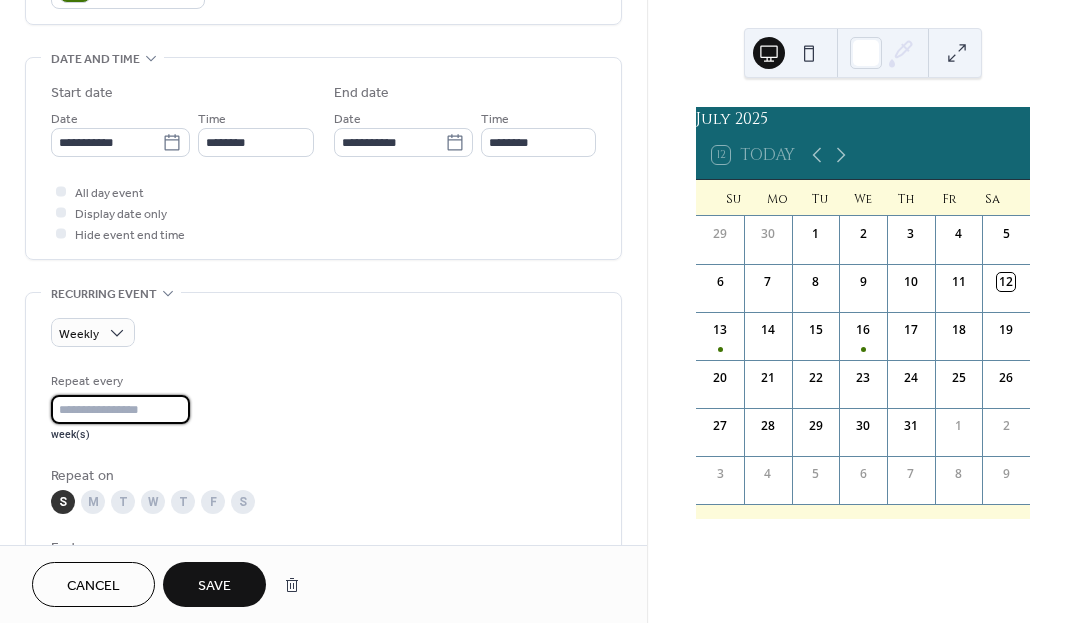 click on "**" at bounding box center [120, 409] 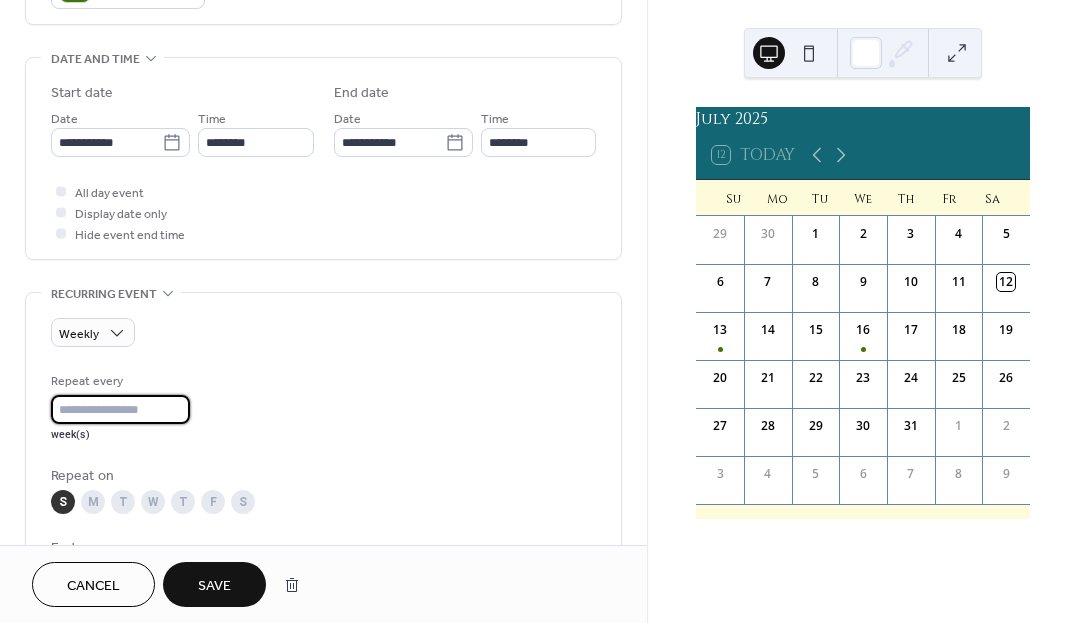 click on "**" at bounding box center [120, 409] 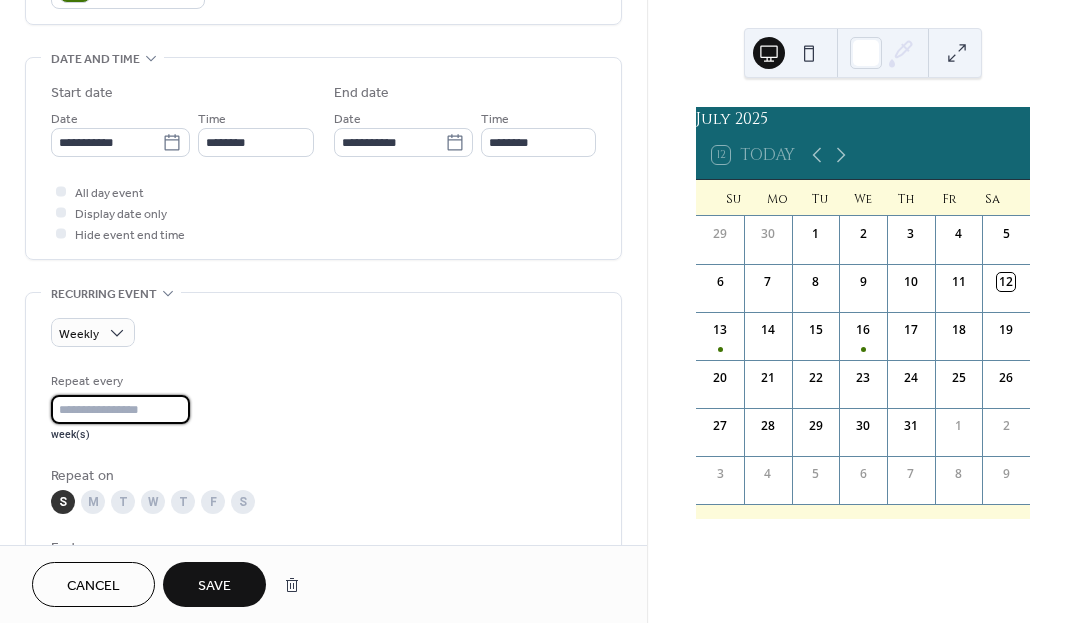 click on "*" at bounding box center (120, 409) 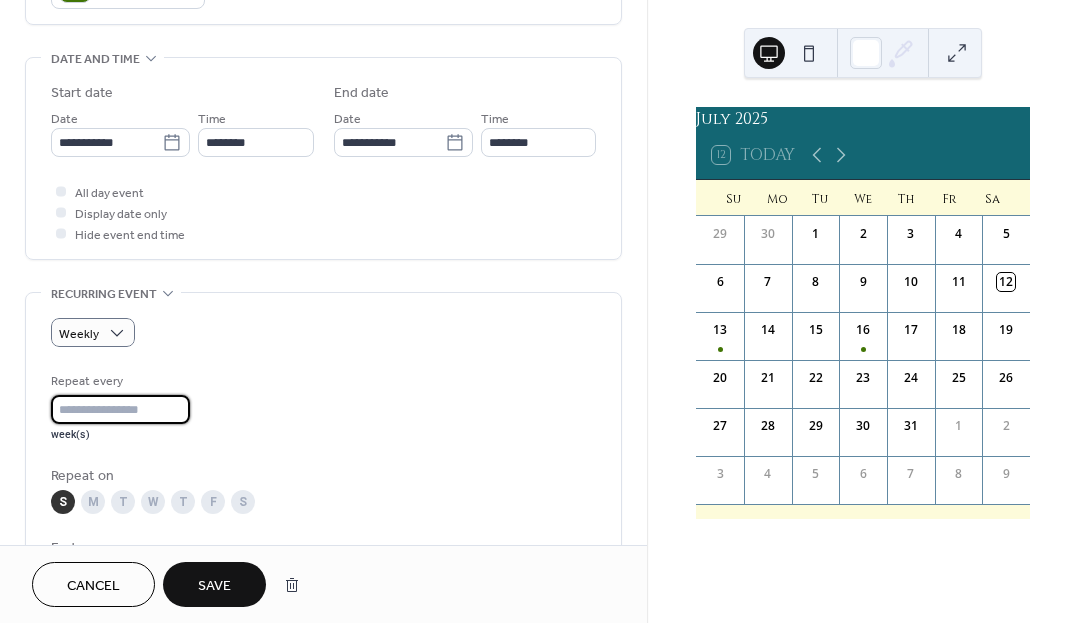 scroll, scrollTop: 592, scrollLeft: 0, axis: vertical 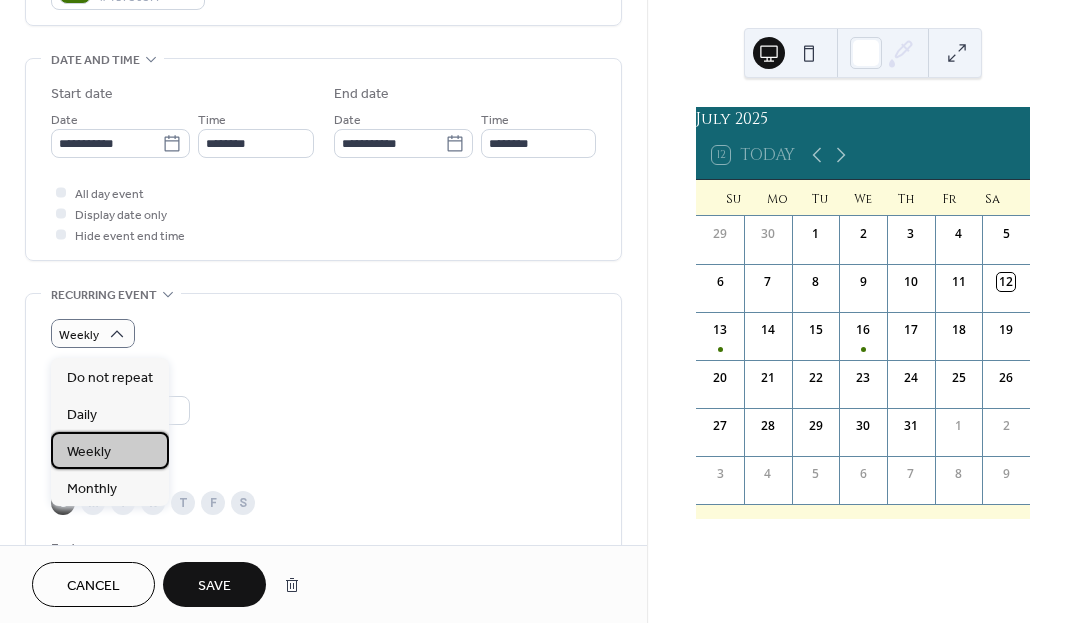 click on "Weekly" at bounding box center [89, 452] 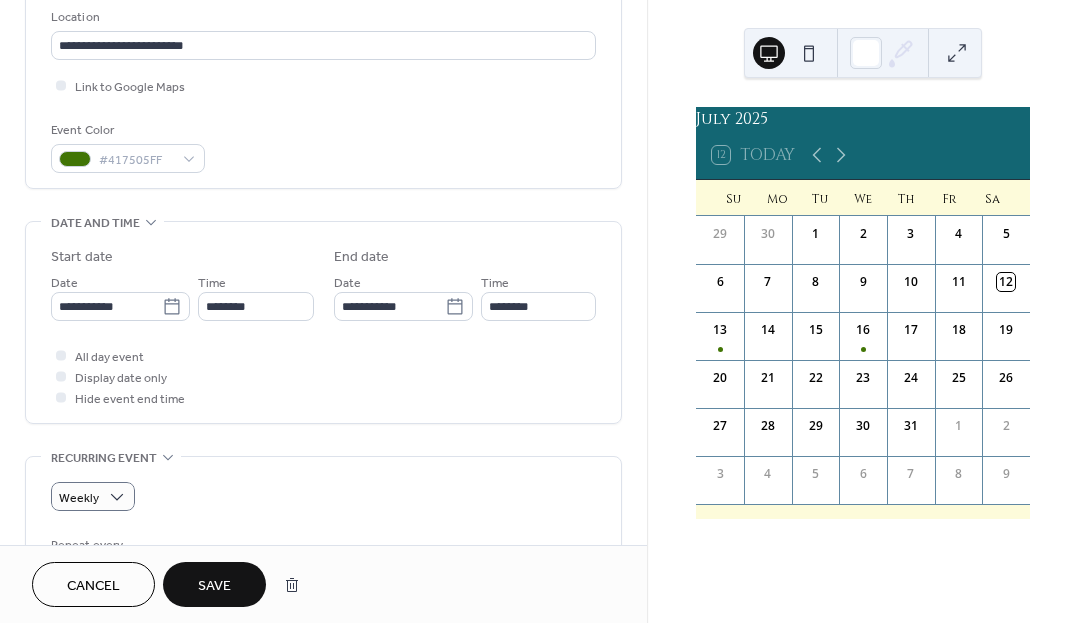 scroll, scrollTop: 431, scrollLeft: 0, axis: vertical 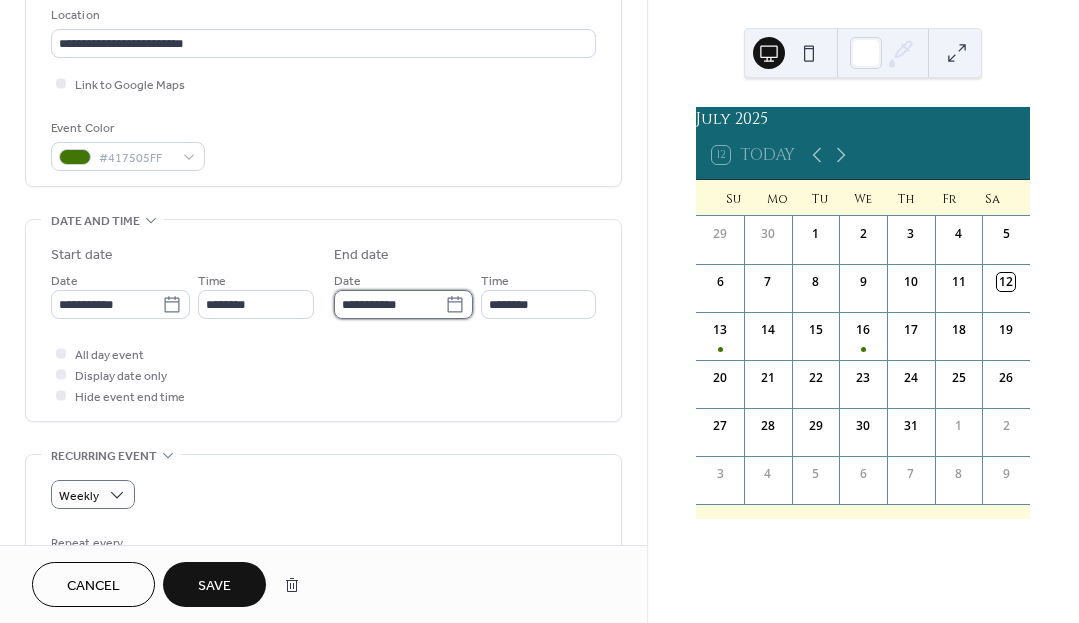 click on "**********" at bounding box center [389, 304] 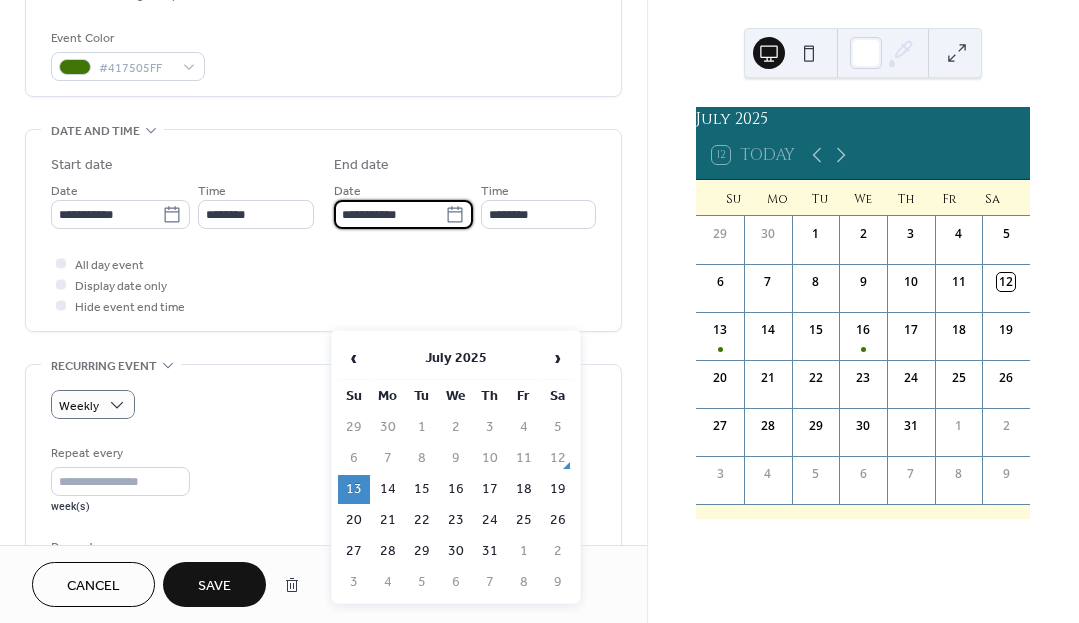 scroll, scrollTop: 523, scrollLeft: 0, axis: vertical 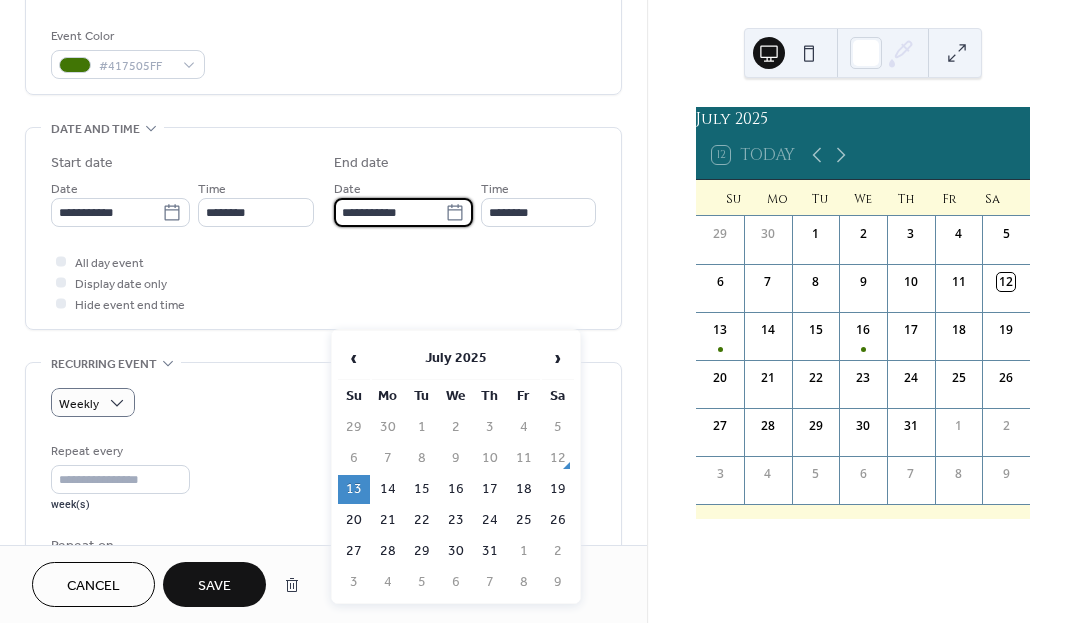 type on "**********" 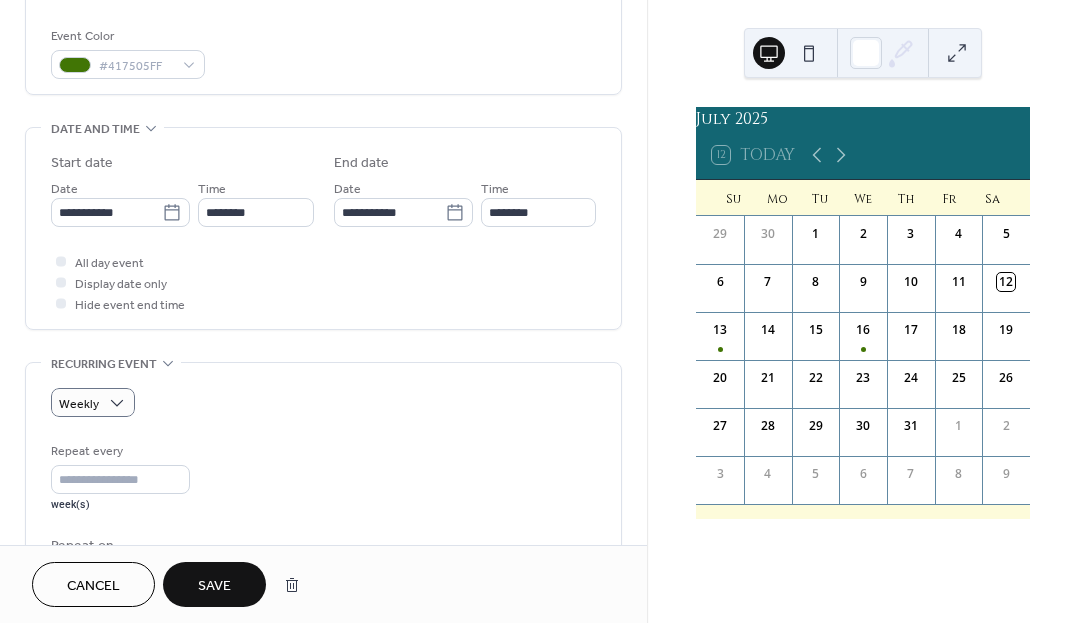 click on "Save" at bounding box center [214, 586] 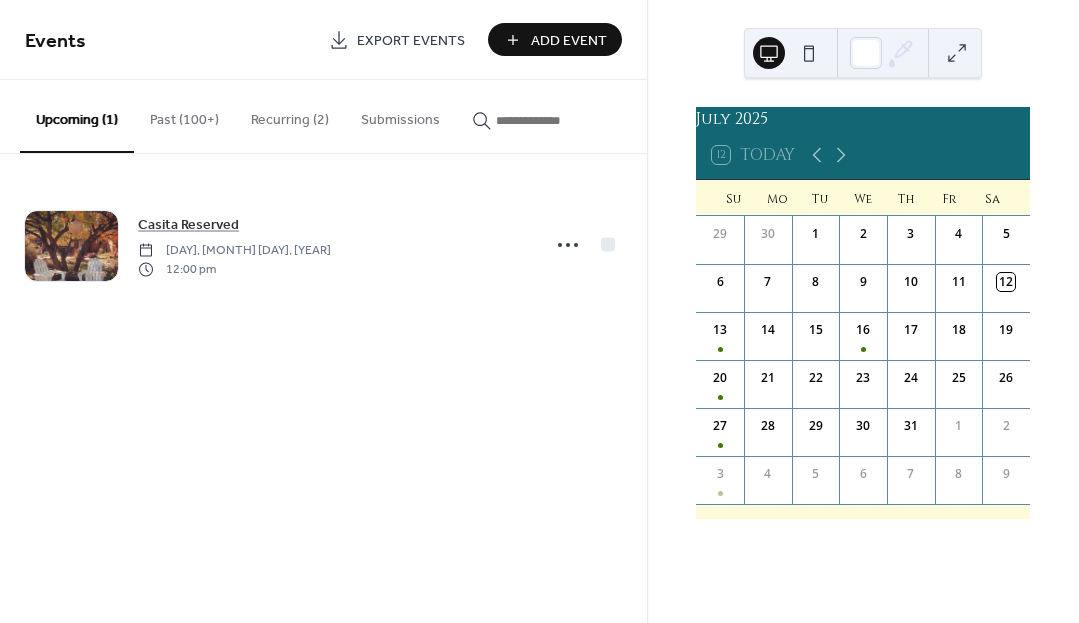 click on "Recurring  (2)" at bounding box center (290, 115) 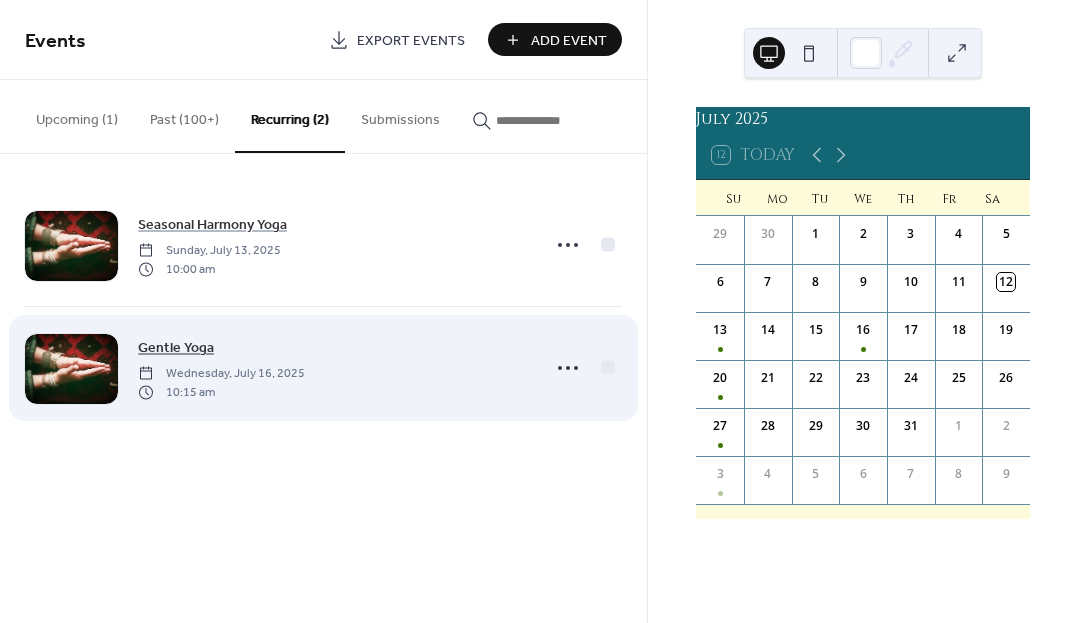 click on "Gentle Yoga" at bounding box center [176, 348] 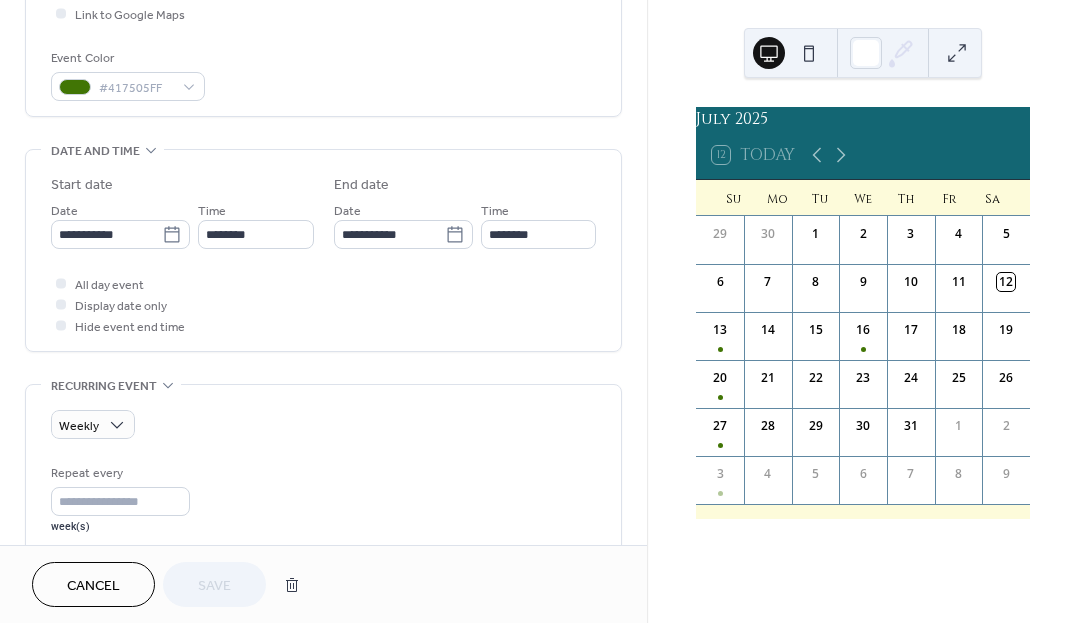 scroll, scrollTop: 546, scrollLeft: 0, axis: vertical 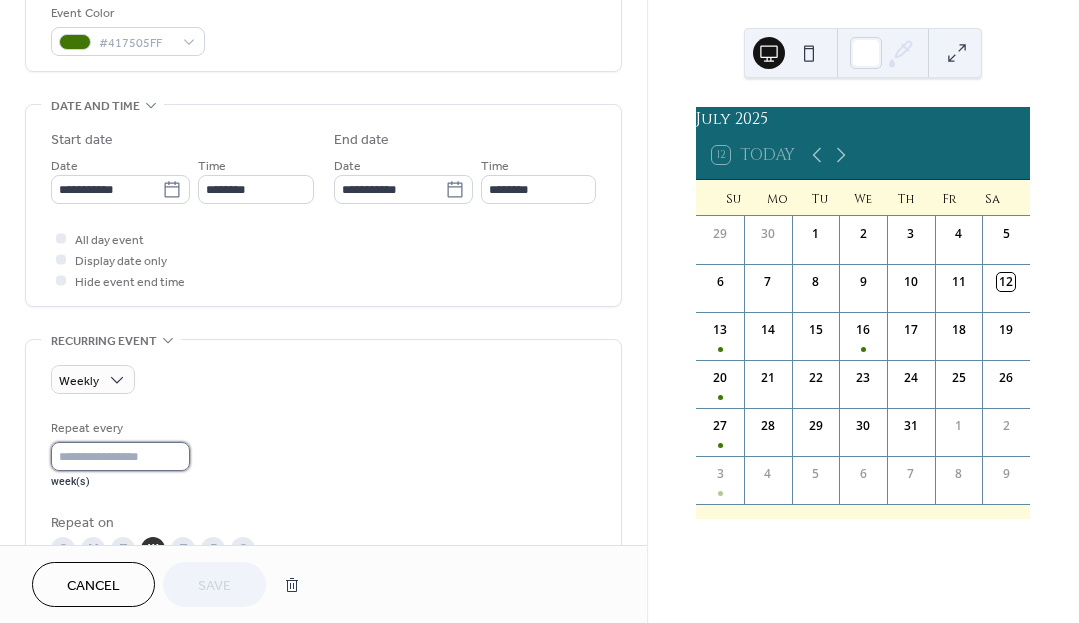click on "*" at bounding box center [120, 456] 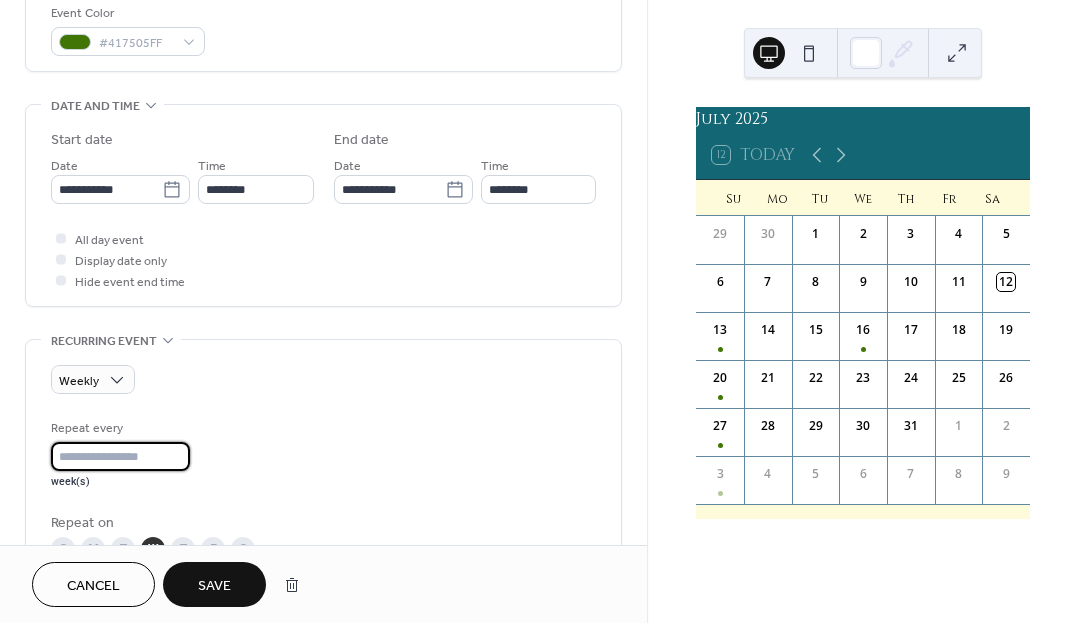 click on "*" at bounding box center (120, 456) 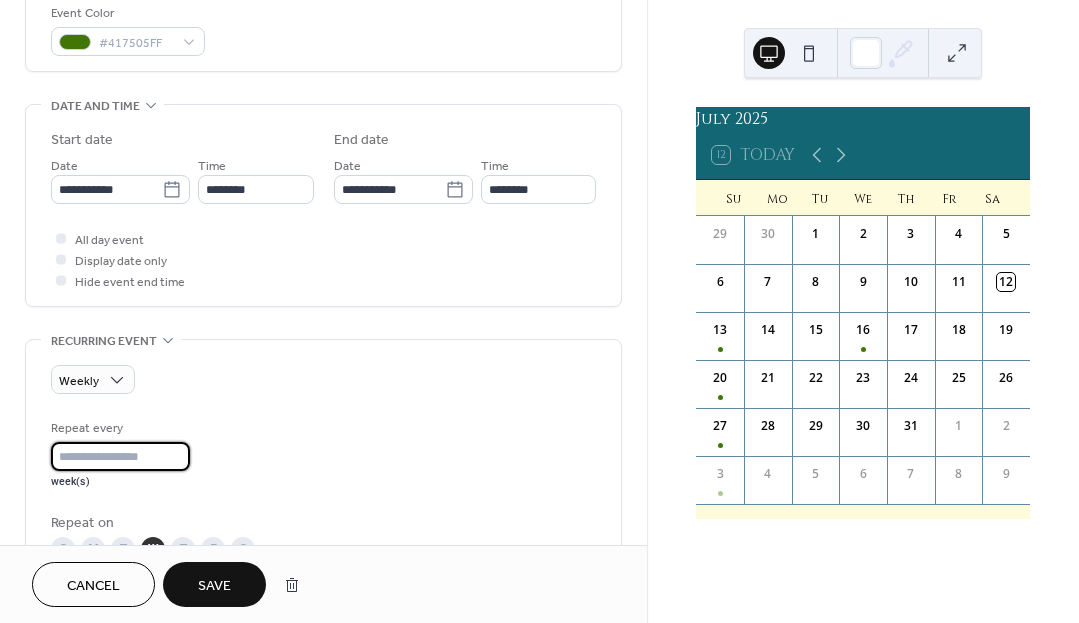 click on "*" at bounding box center [120, 456] 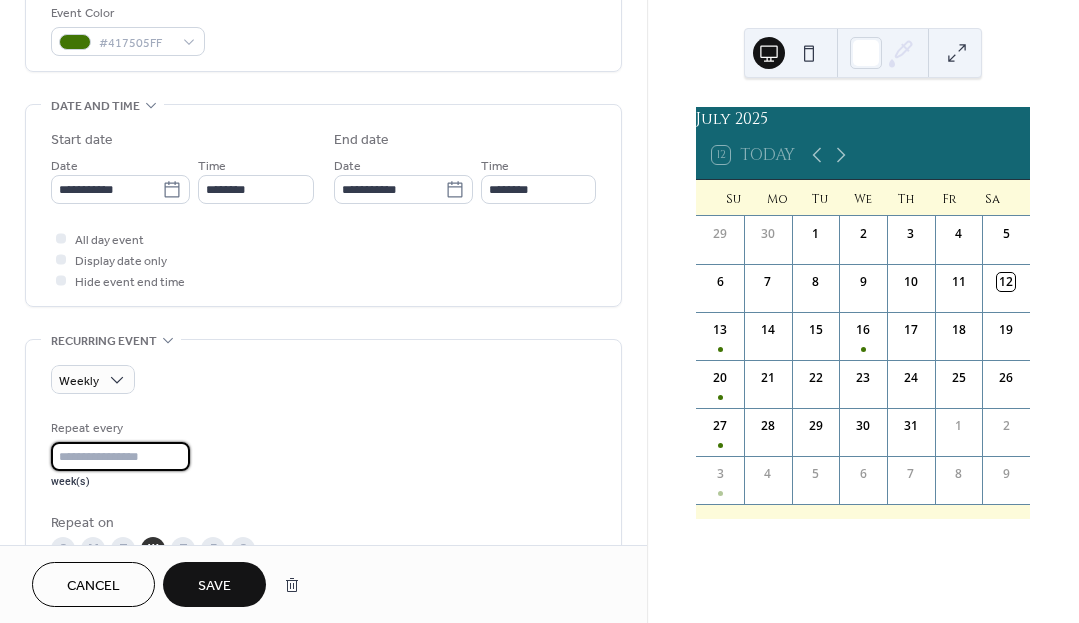type on "*" 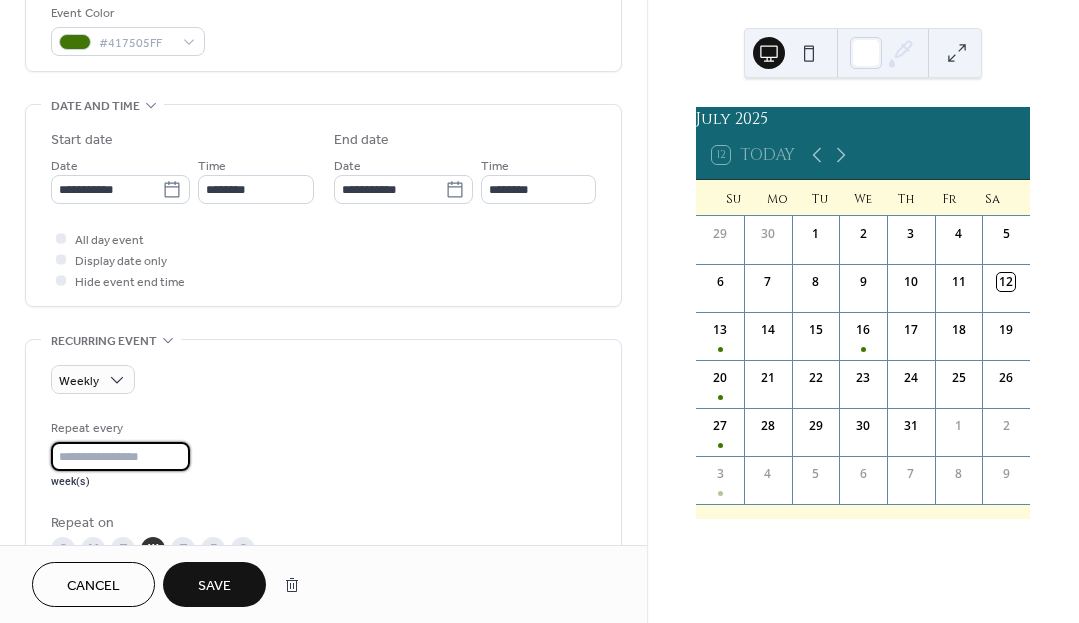 scroll, scrollTop: 550, scrollLeft: 0, axis: vertical 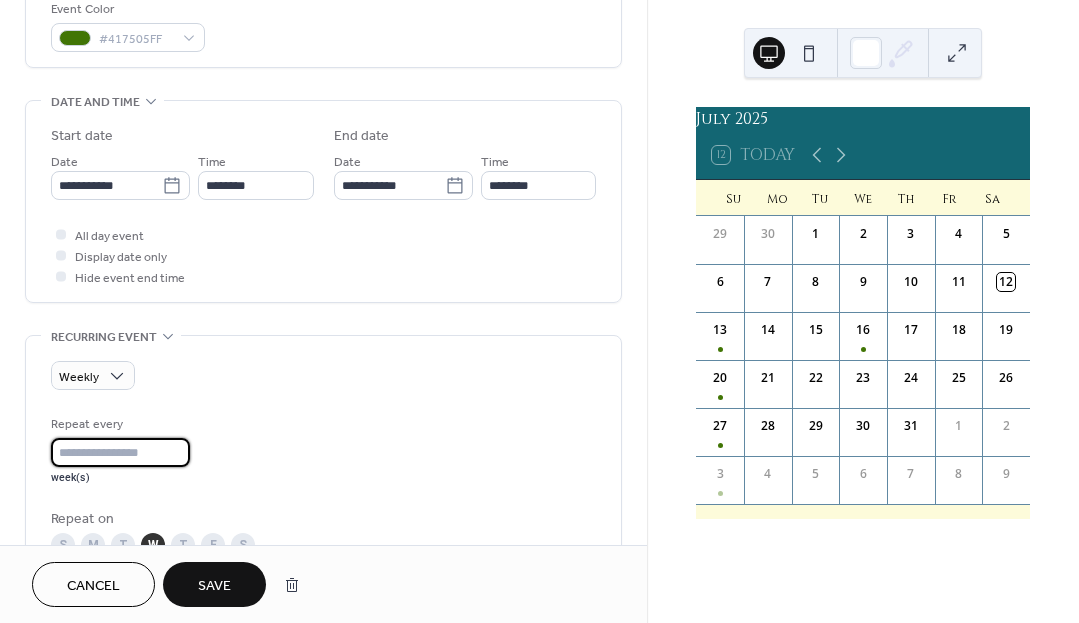 click on "Save" at bounding box center [214, 584] 